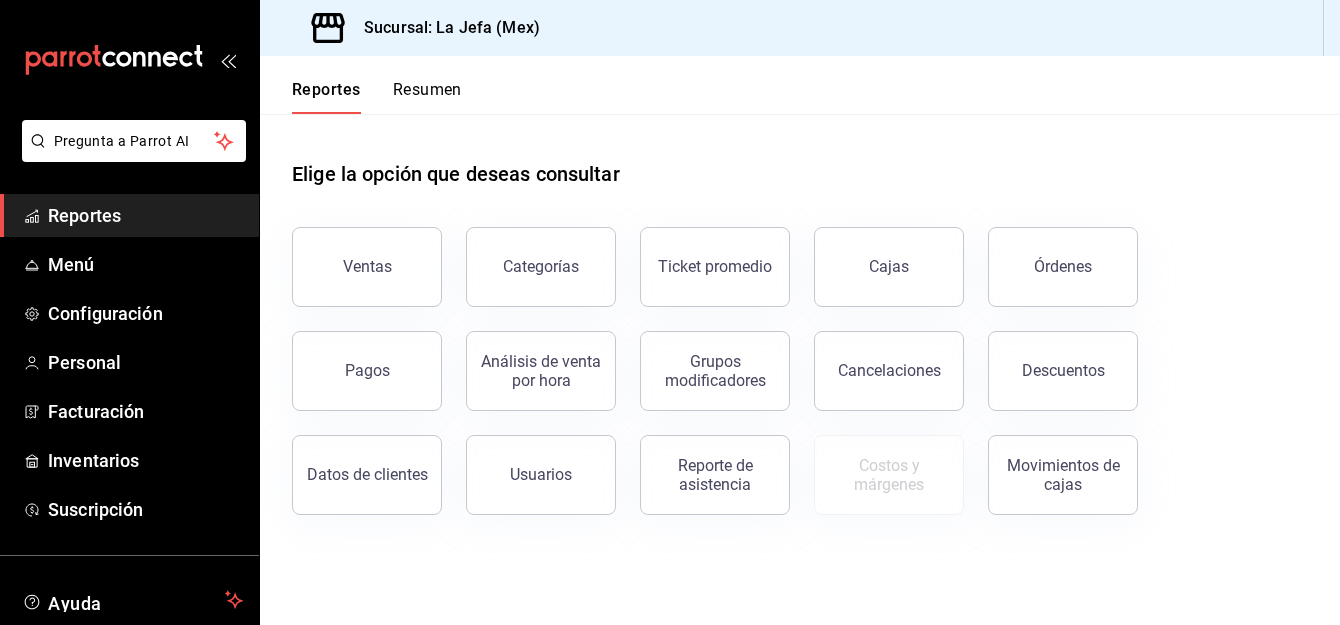 scroll, scrollTop: 0, scrollLeft: 0, axis: both 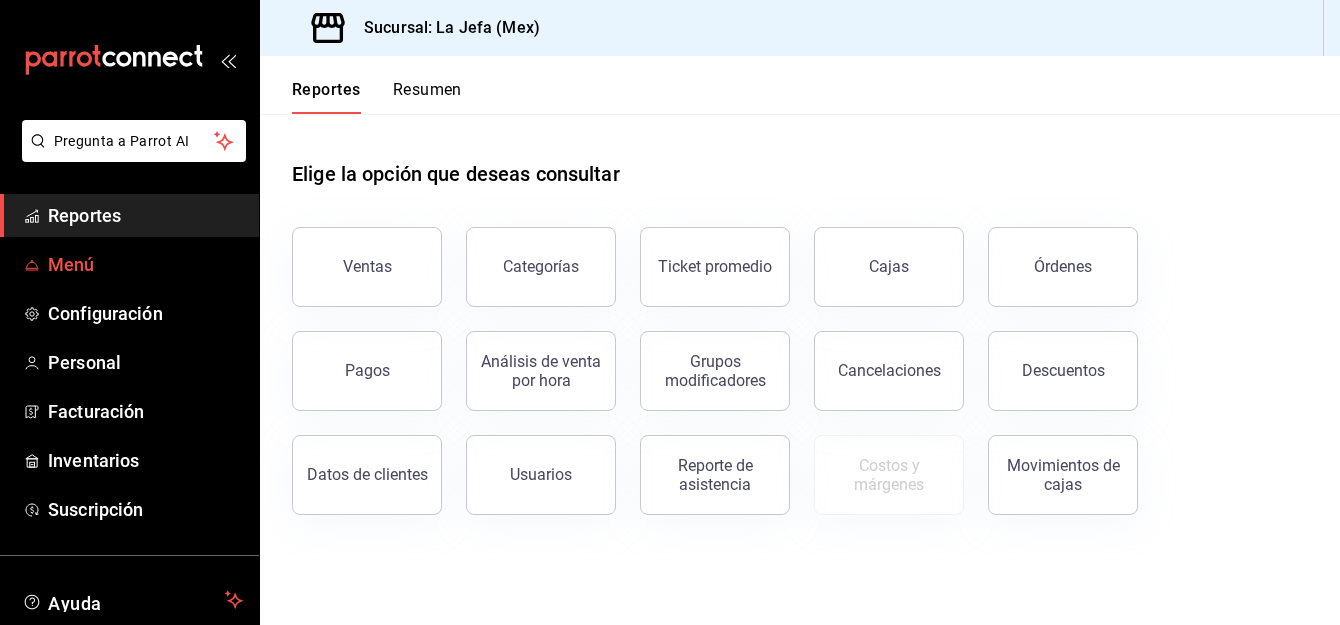 click on "Menú" at bounding box center (145, 264) 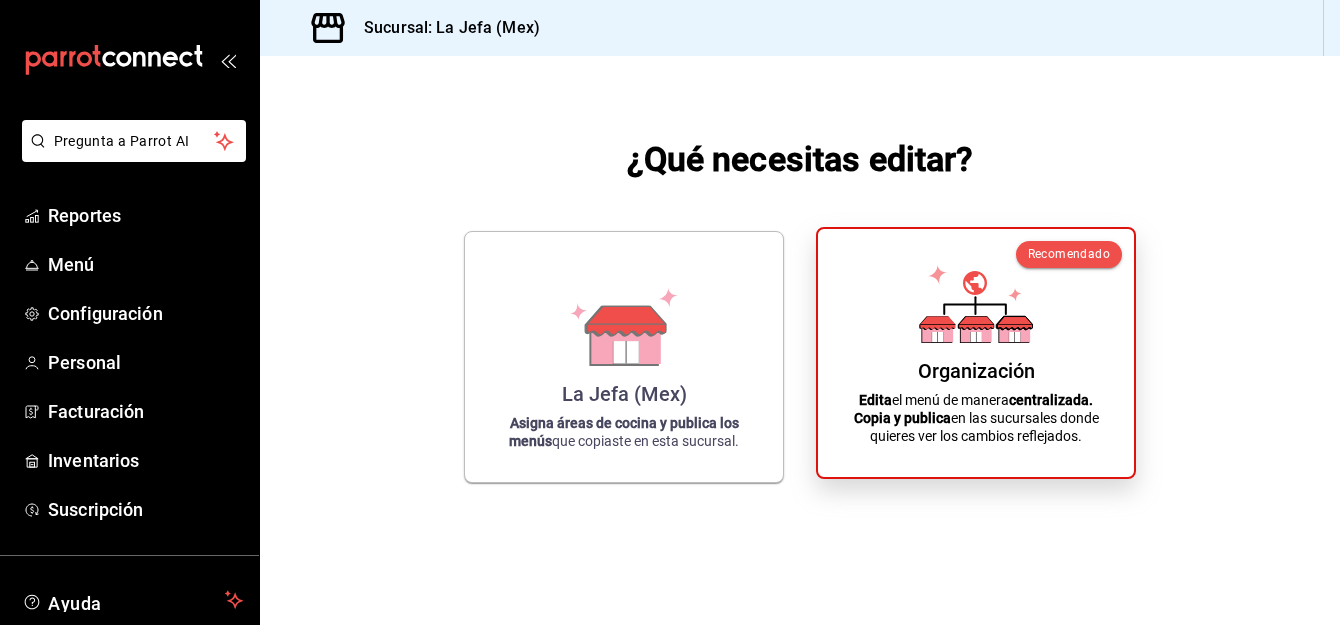 click on "centralizada." at bounding box center (1051, 400) 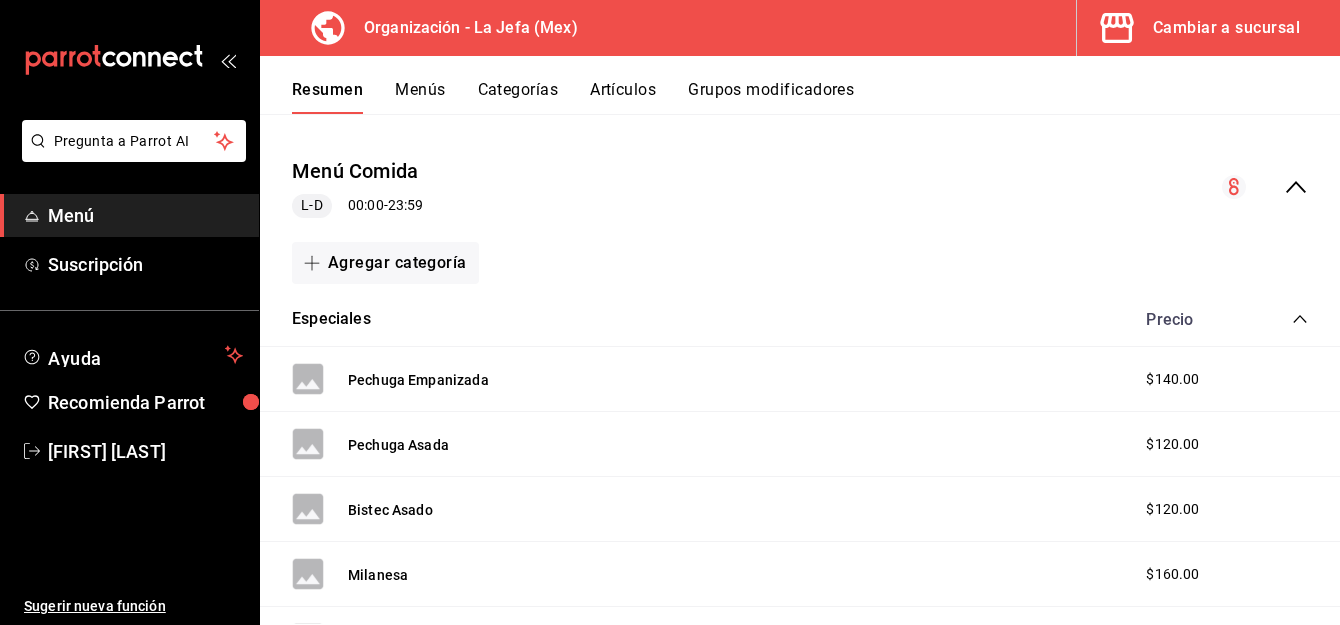 scroll, scrollTop: 161, scrollLeft: 0, axis: vertical 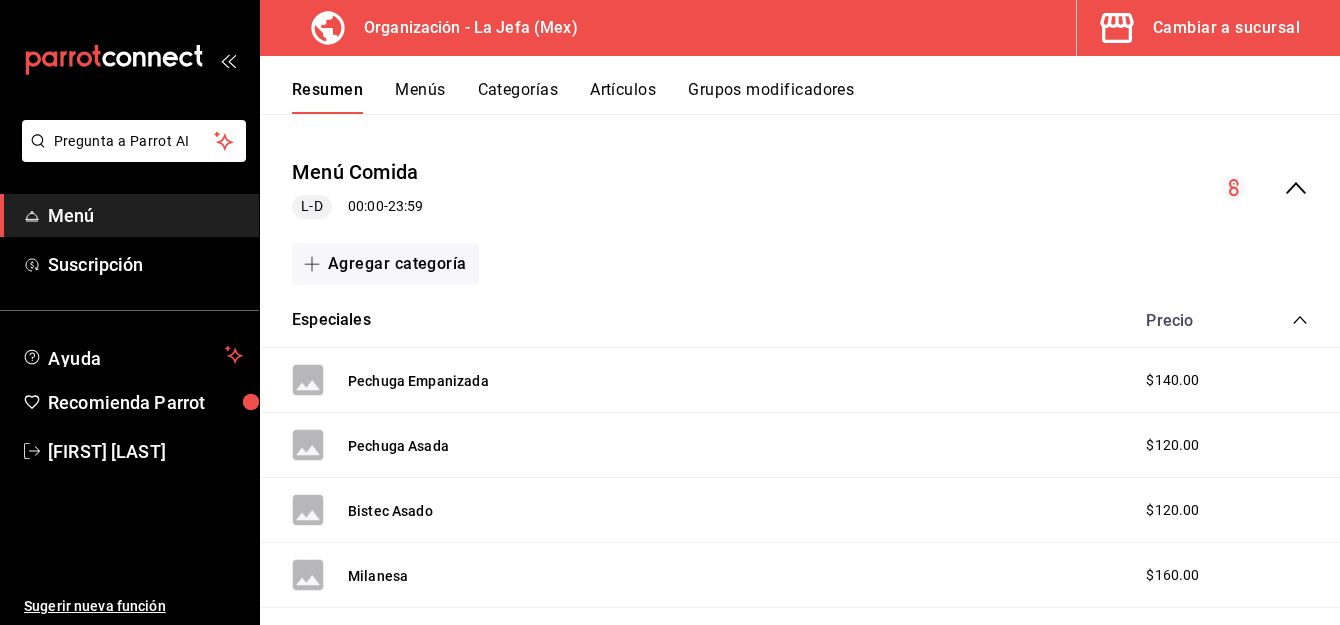 click on "Artículos" at bounding box center [623, 97] 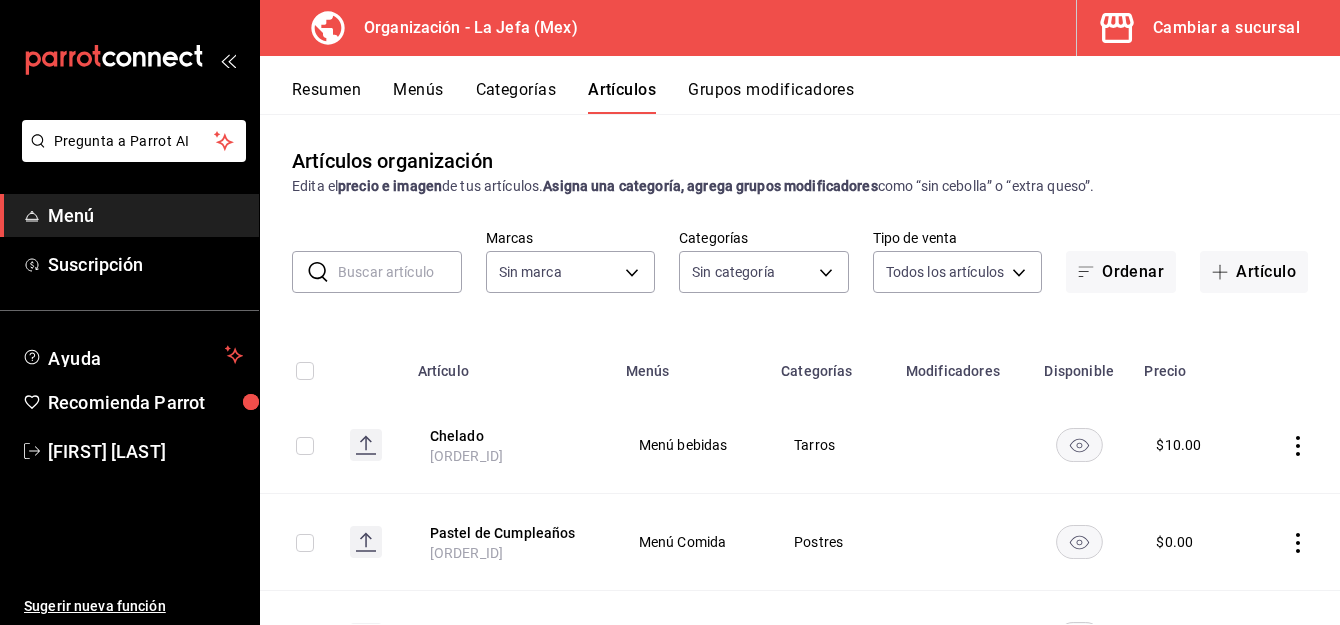 type on "50befb75-0fe5-4750-904c-e3b126ae6c81" 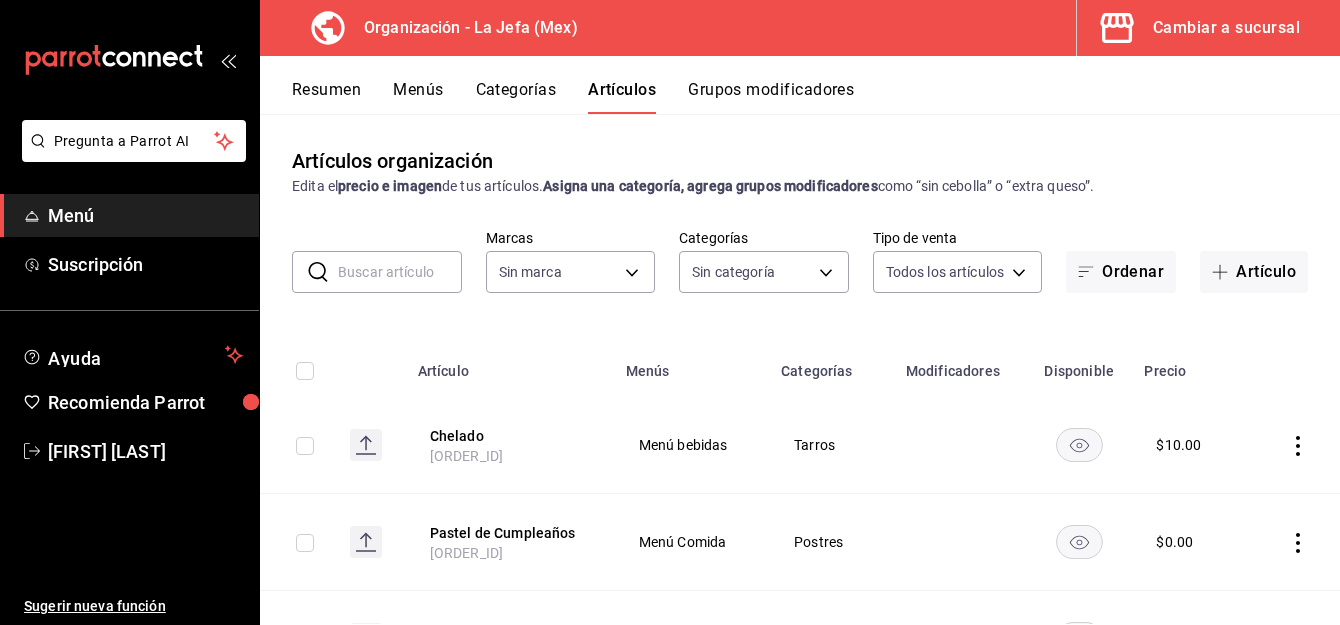 type on "[UUID],[UUID],[UUID],EXTERNAL" 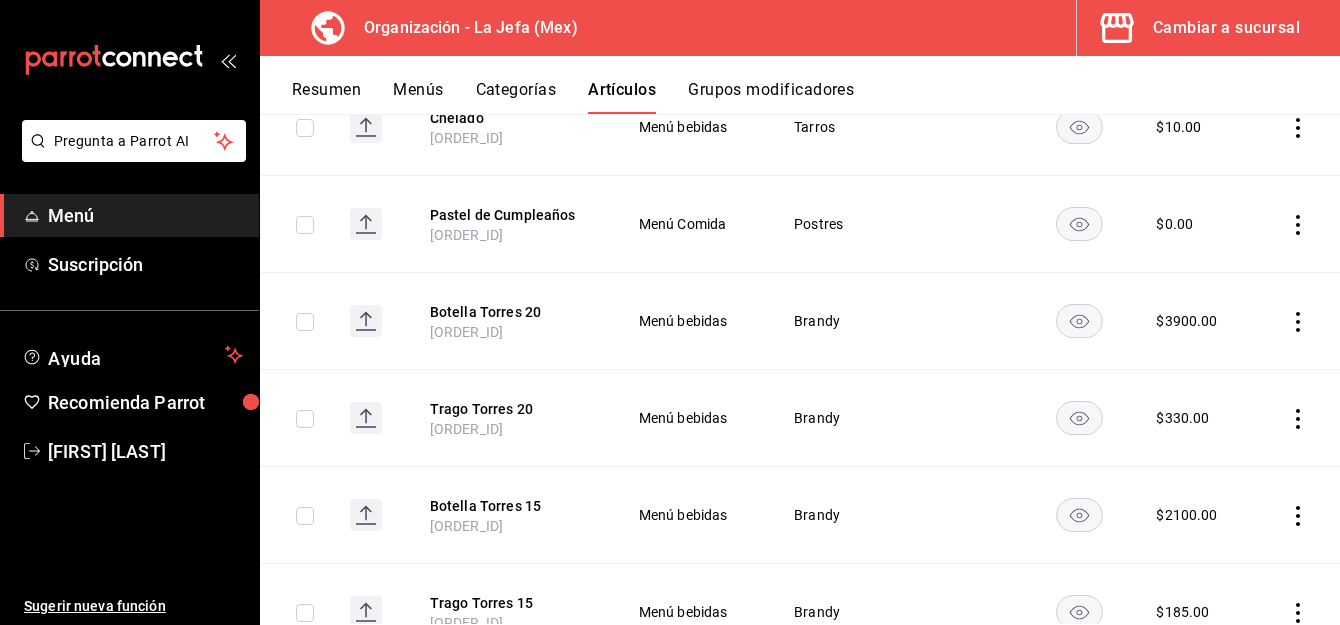 scroll, scrollTop: 321, scrollLeft: 0, axis: vertical 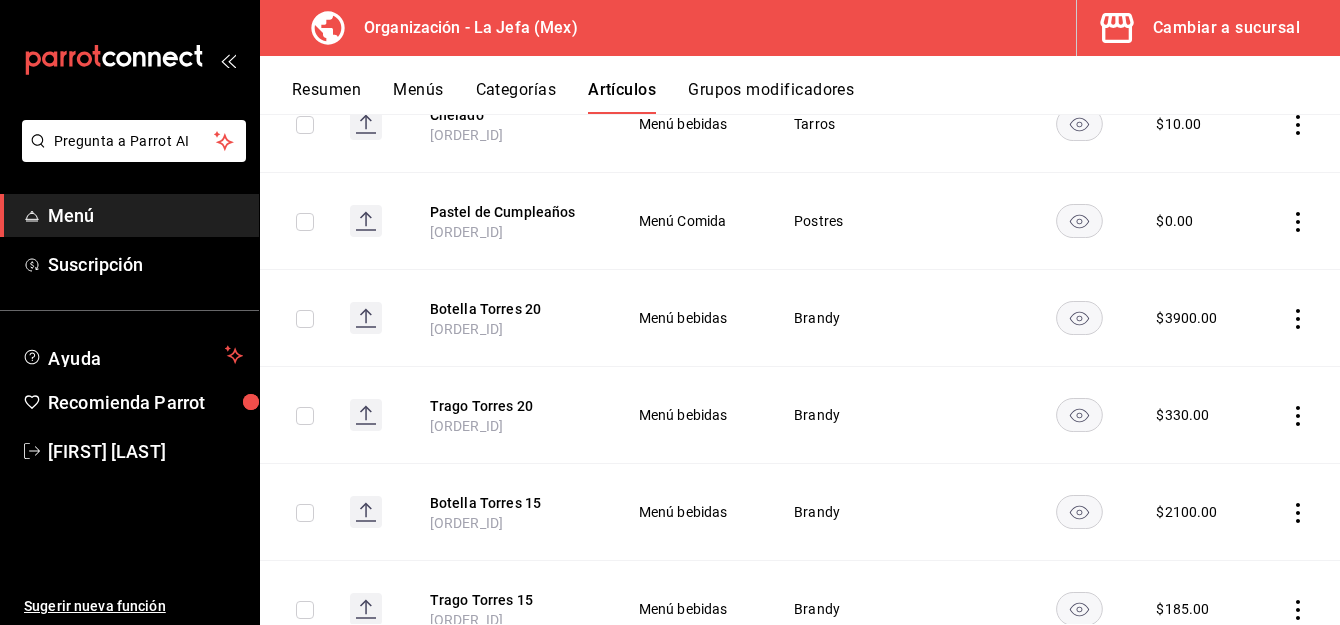 click 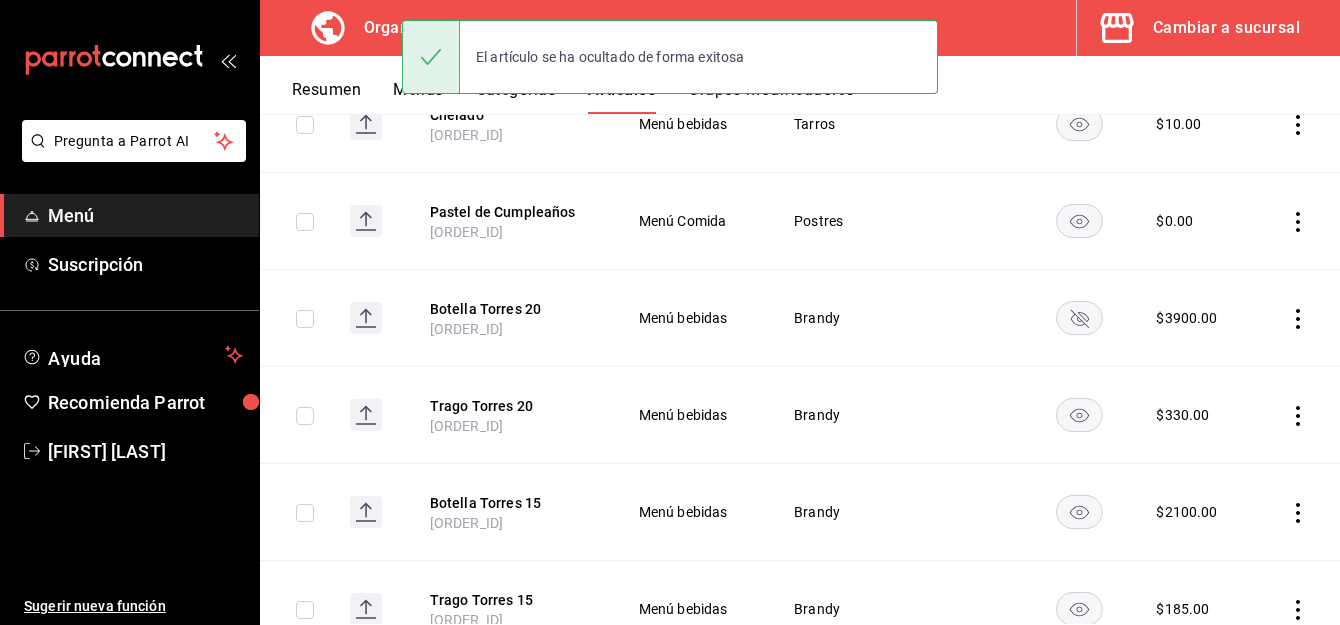 drag, startPoint x: 1083, startPoint y: 315, endPoint x: 983, endPoint y: 92, distance: 244.39517 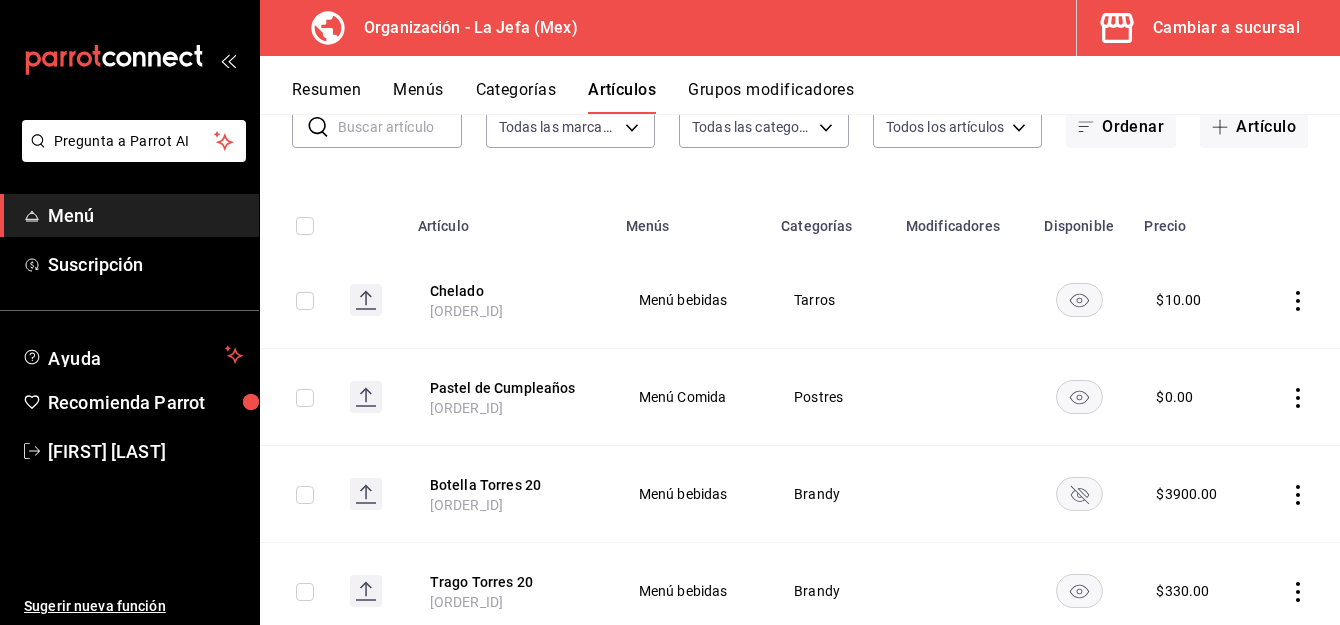 scroll, scrollTop: 0, scrollLeft: 0, axis: both 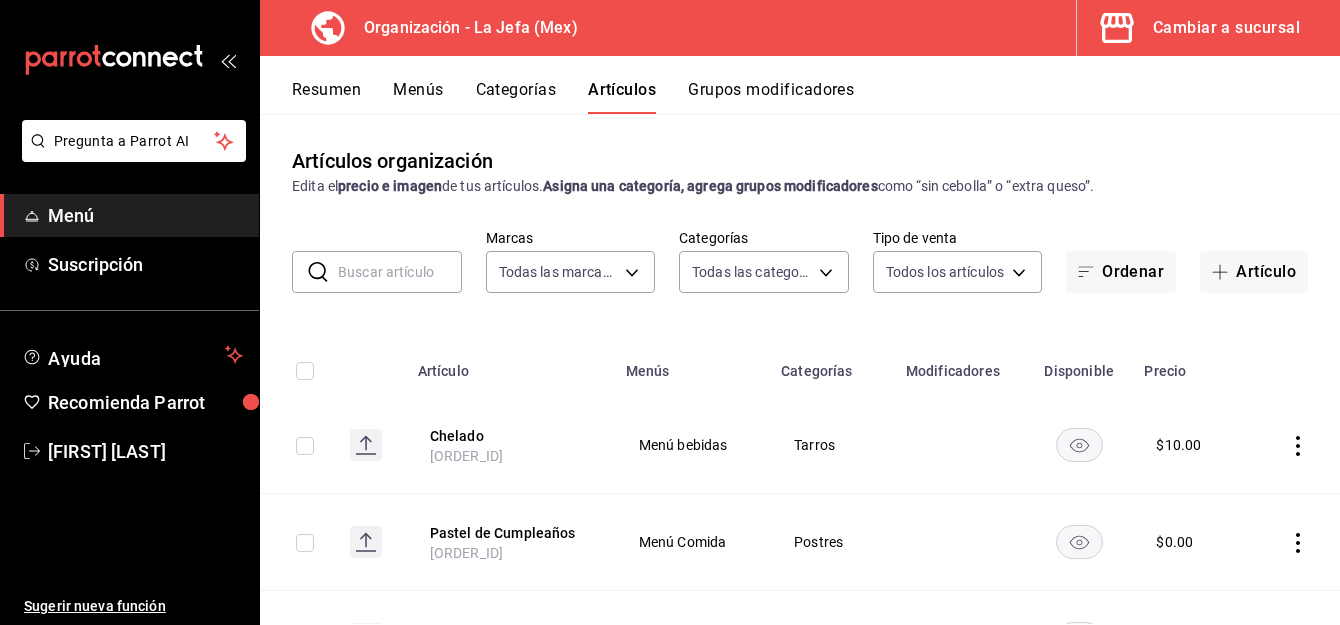 click on "Categorías" at bounding box center (516, 97) 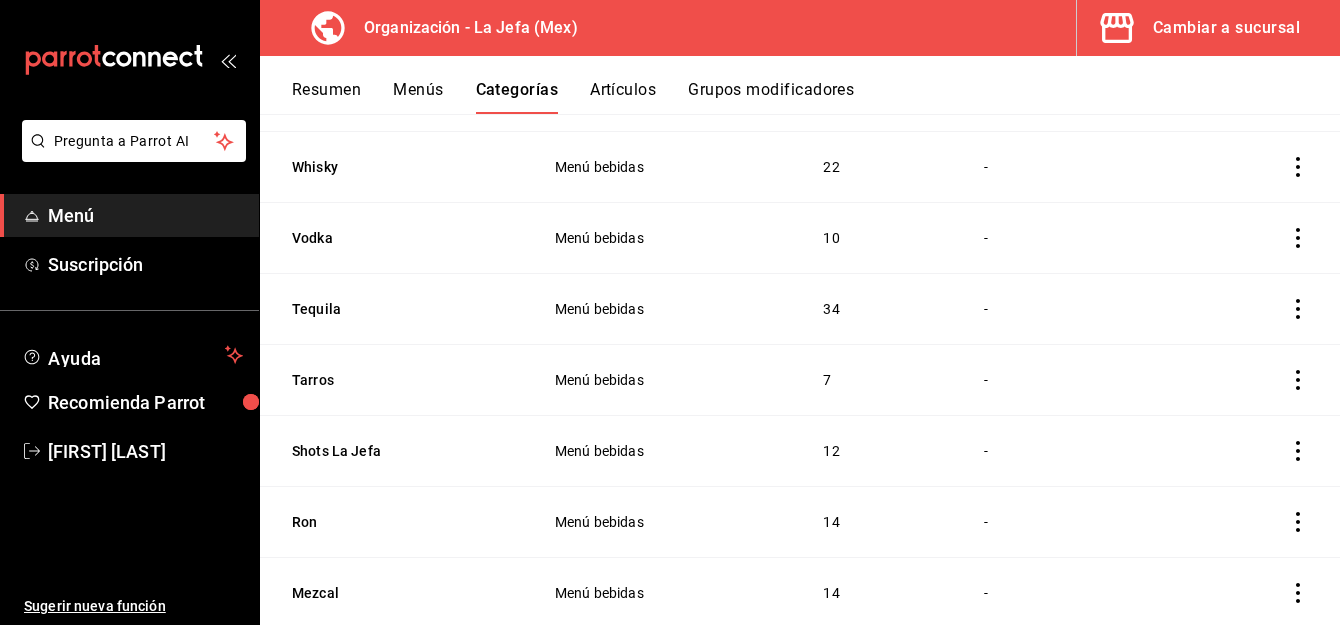 scroll, scrollTop: 0, scrollLeft: 0, axis: both 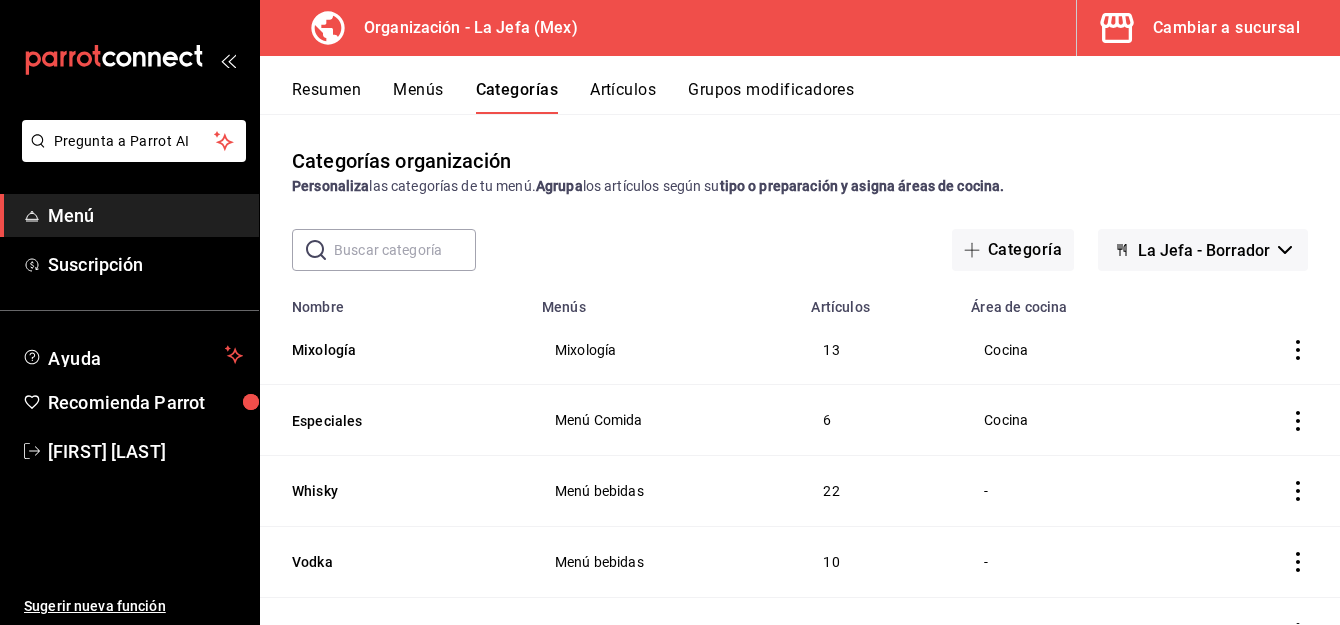 click on "Resumen" at bounding box center (326, 97) 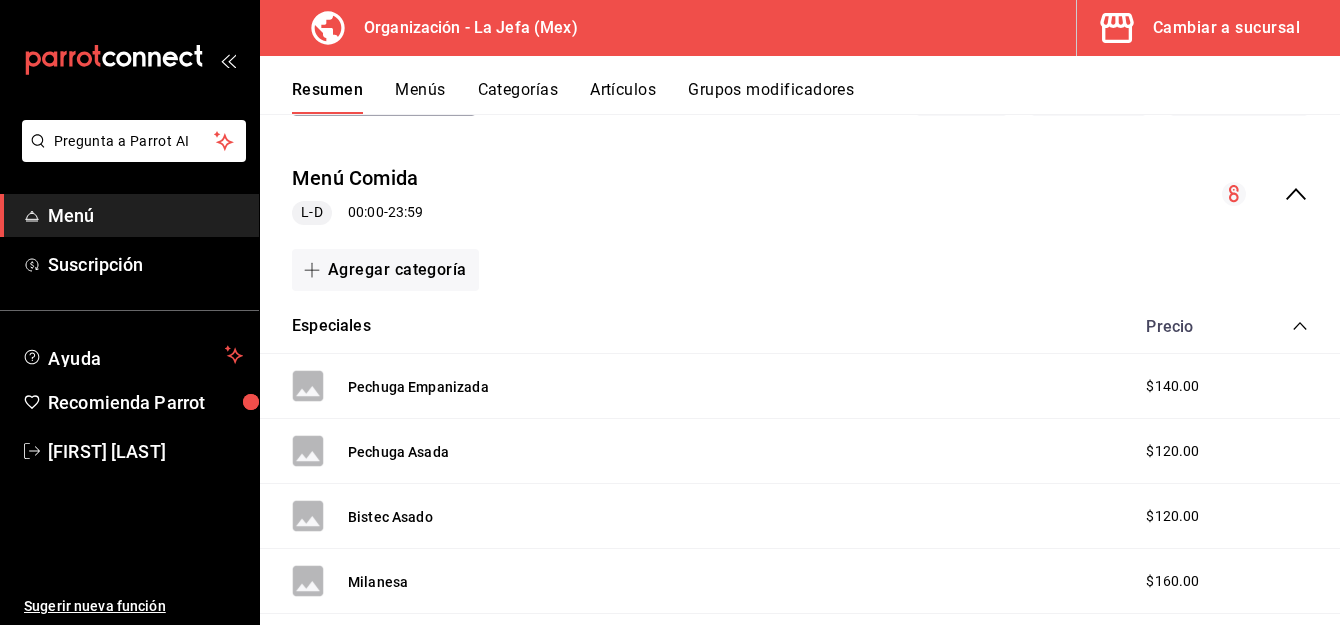 scroll, scrollTop: 0, scrollLeft: 0, axis: both 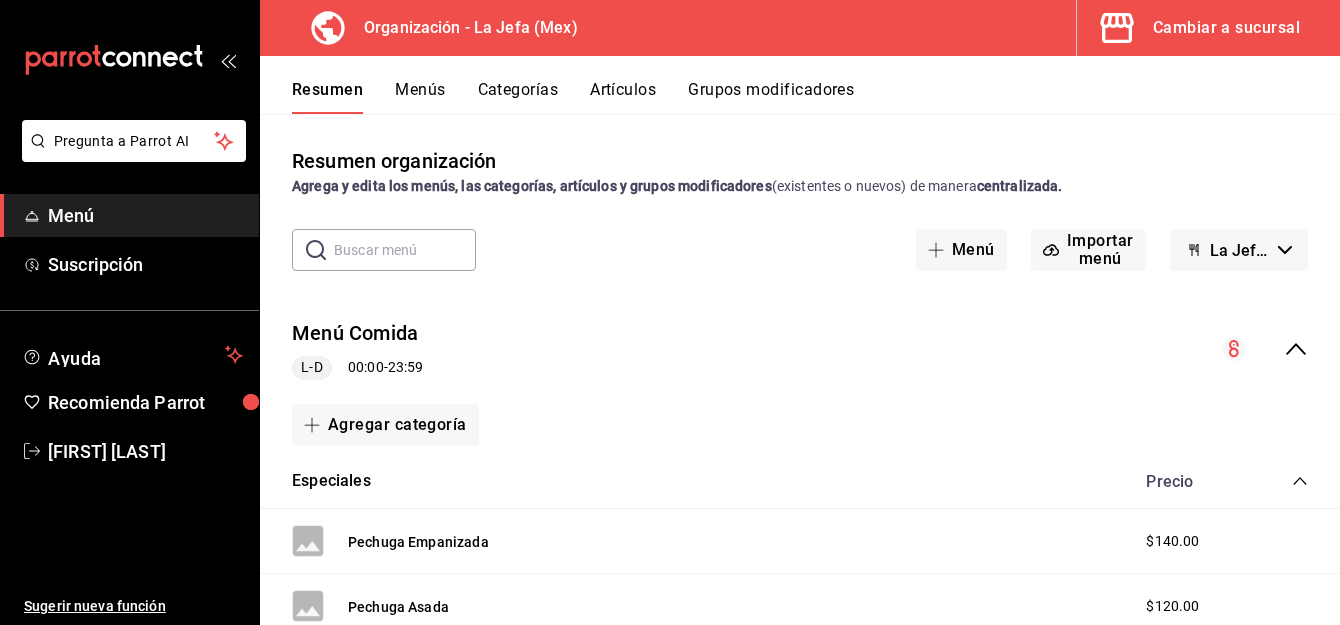click on "Artículos" at bounding box center (623, 97) 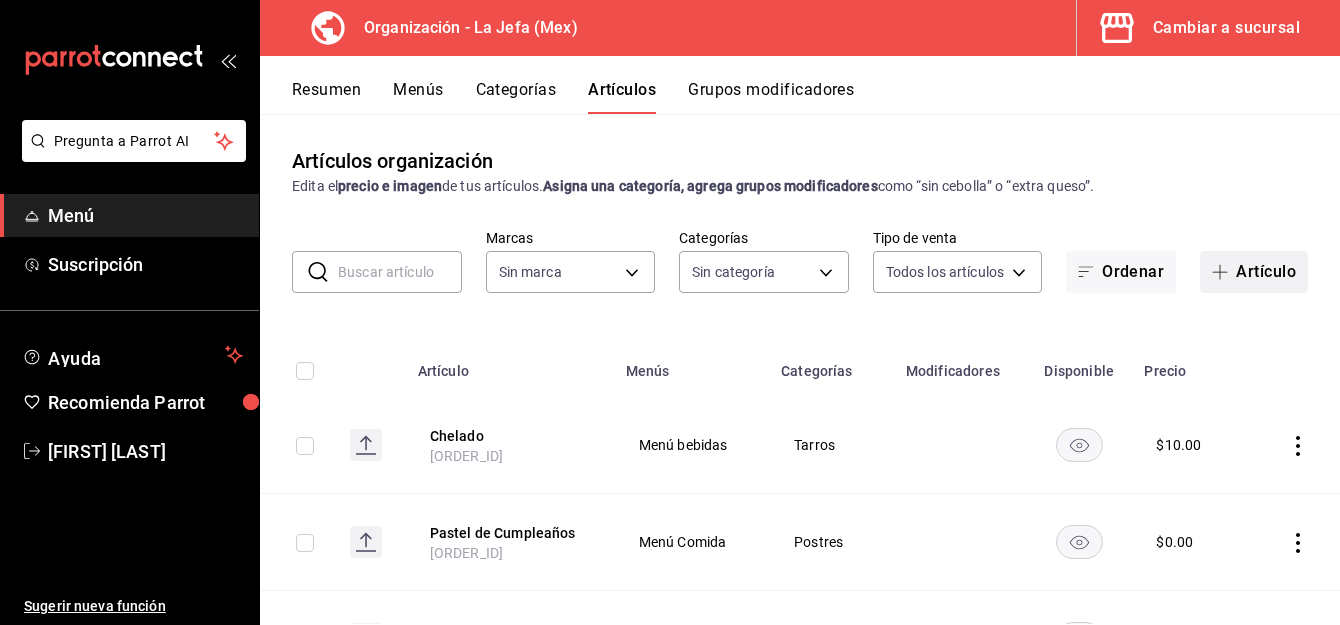 click on "Artículo" at bounding box center [1254, 272] 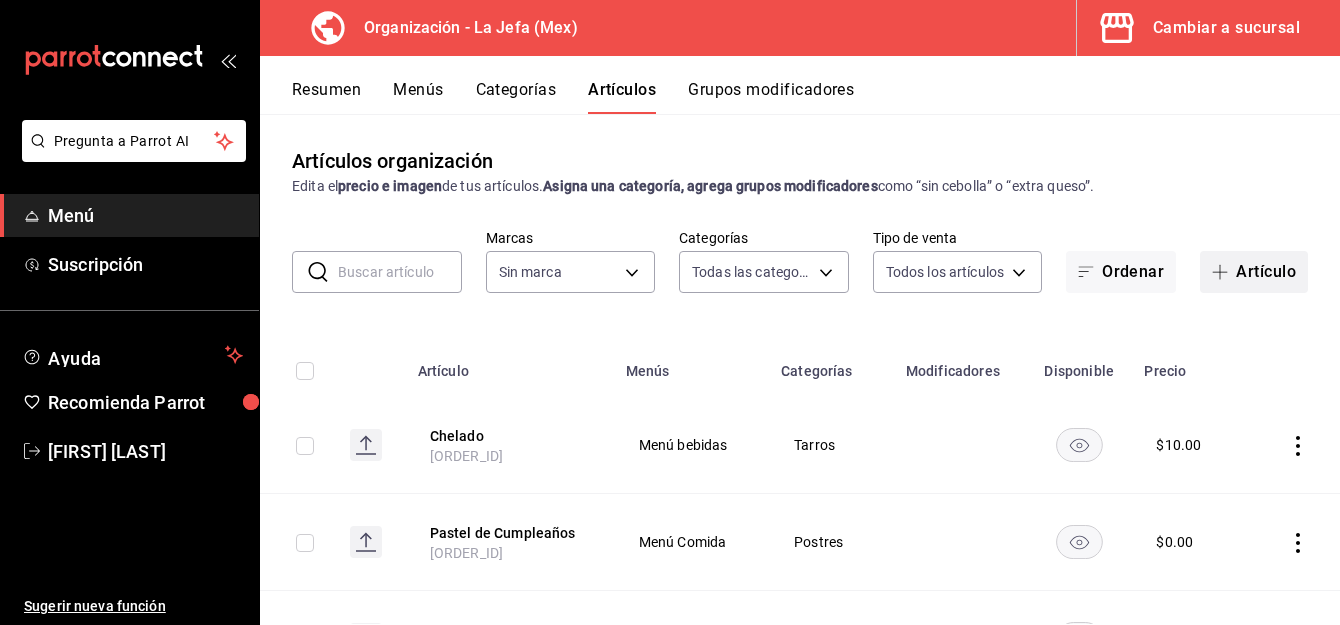 type on "[UUID],[UUID],[UUID],EXTERNAL" 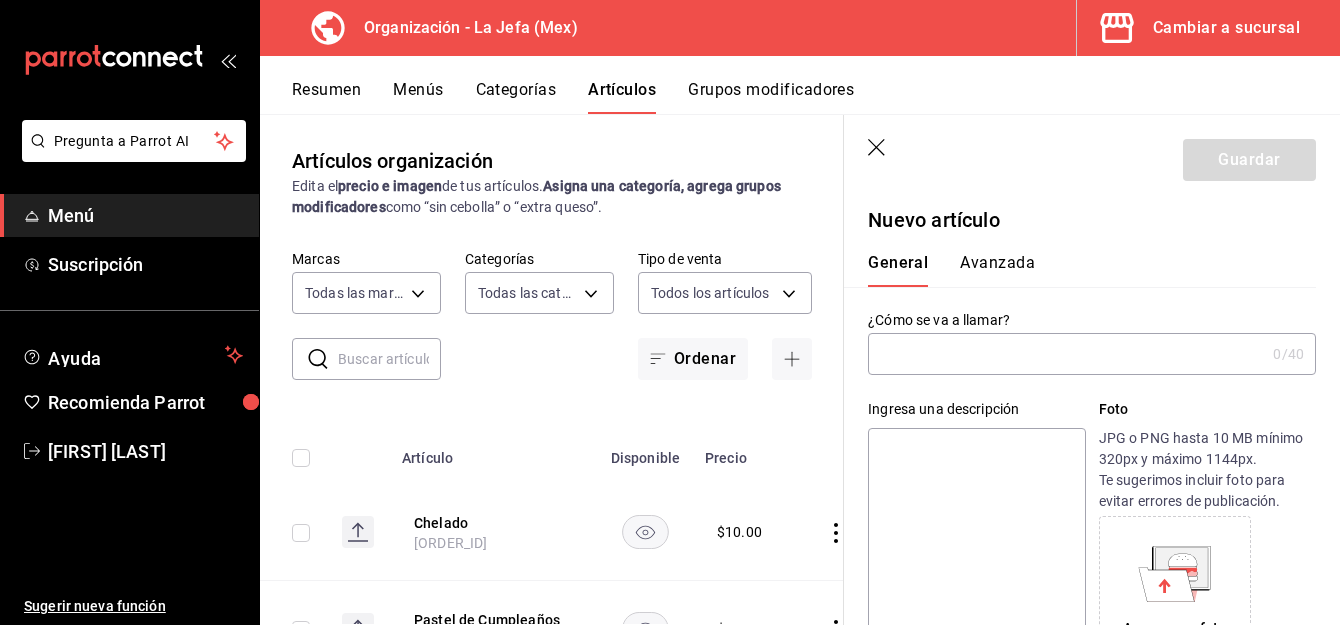 type on "[ORDER_ID]" 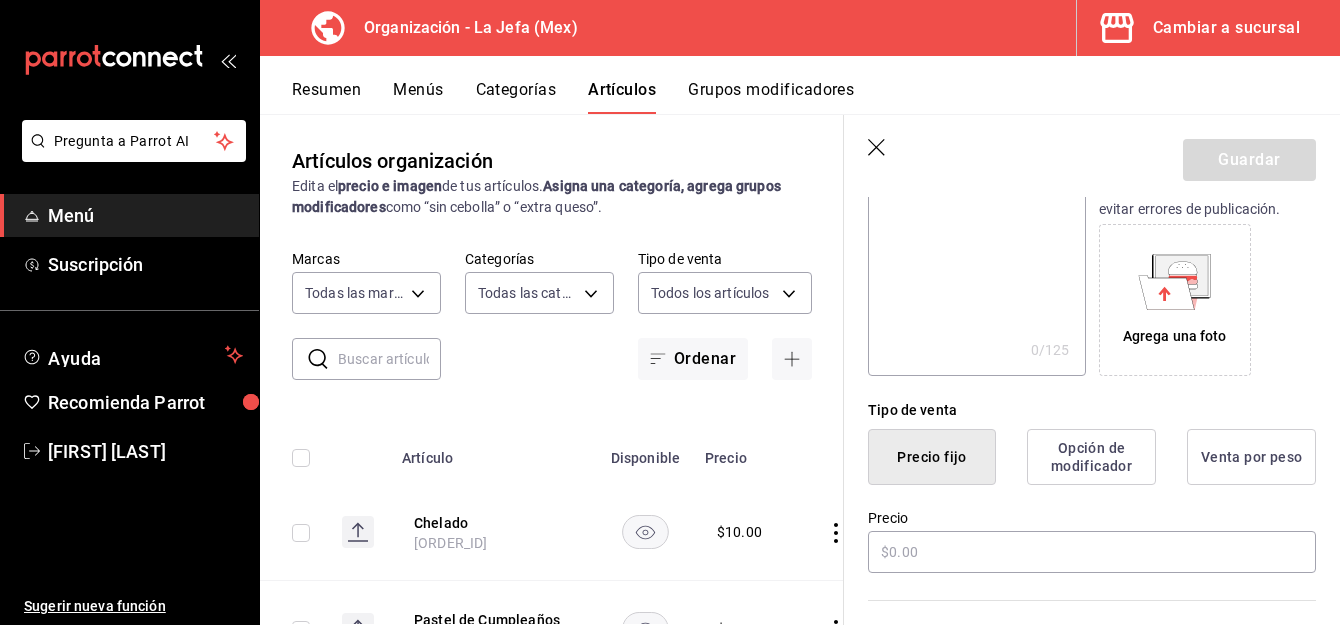 scroll, scrollTop: 293, scrollLeft: 0, axis: vertical 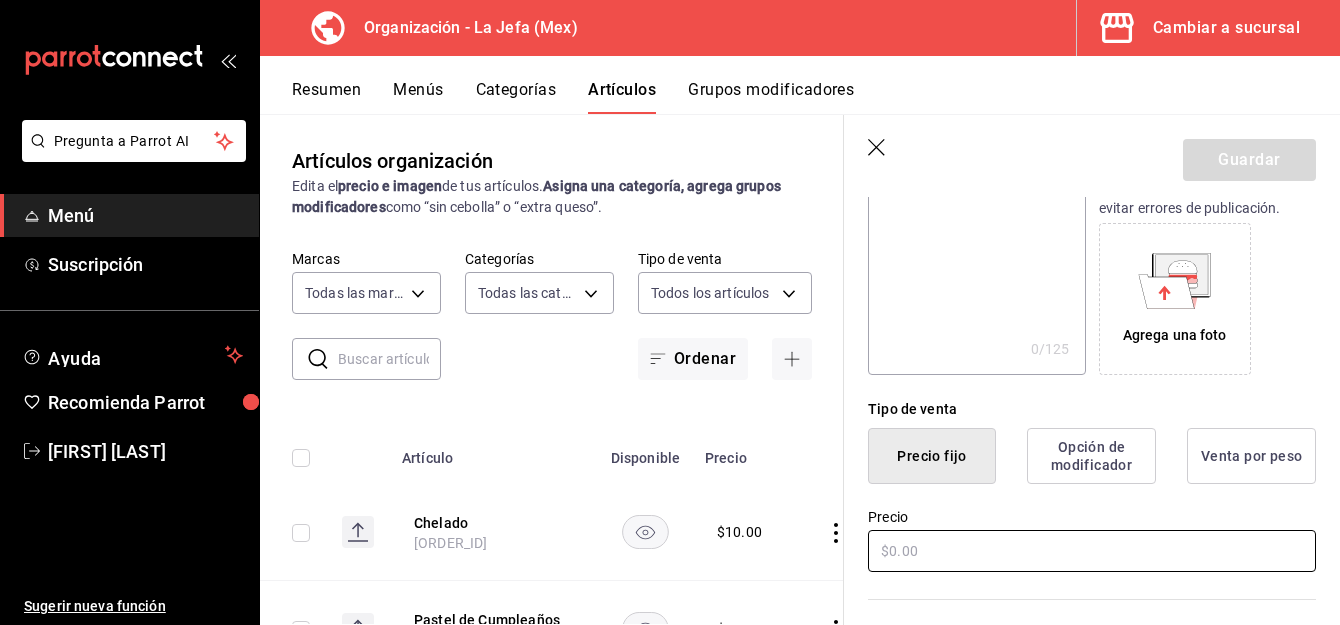 type on "Jarra de Limonada de frutos rojos" 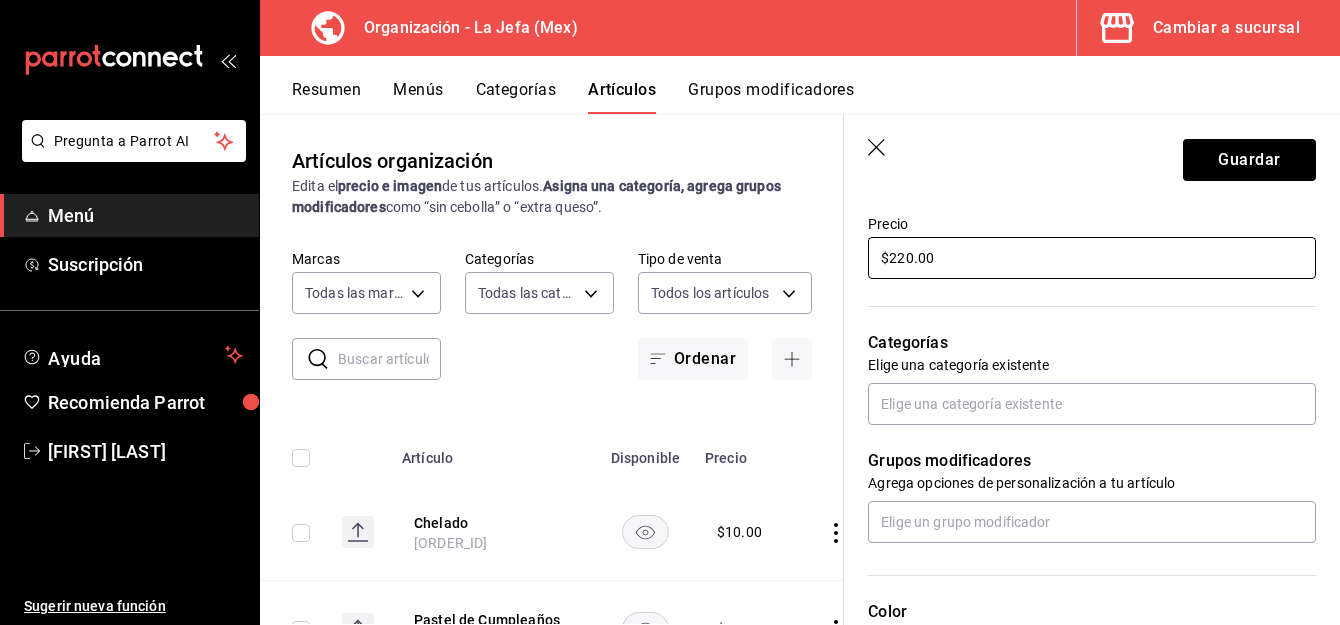 scroll, scrollTop: 587, scrollLeft: 0, axis: vertical 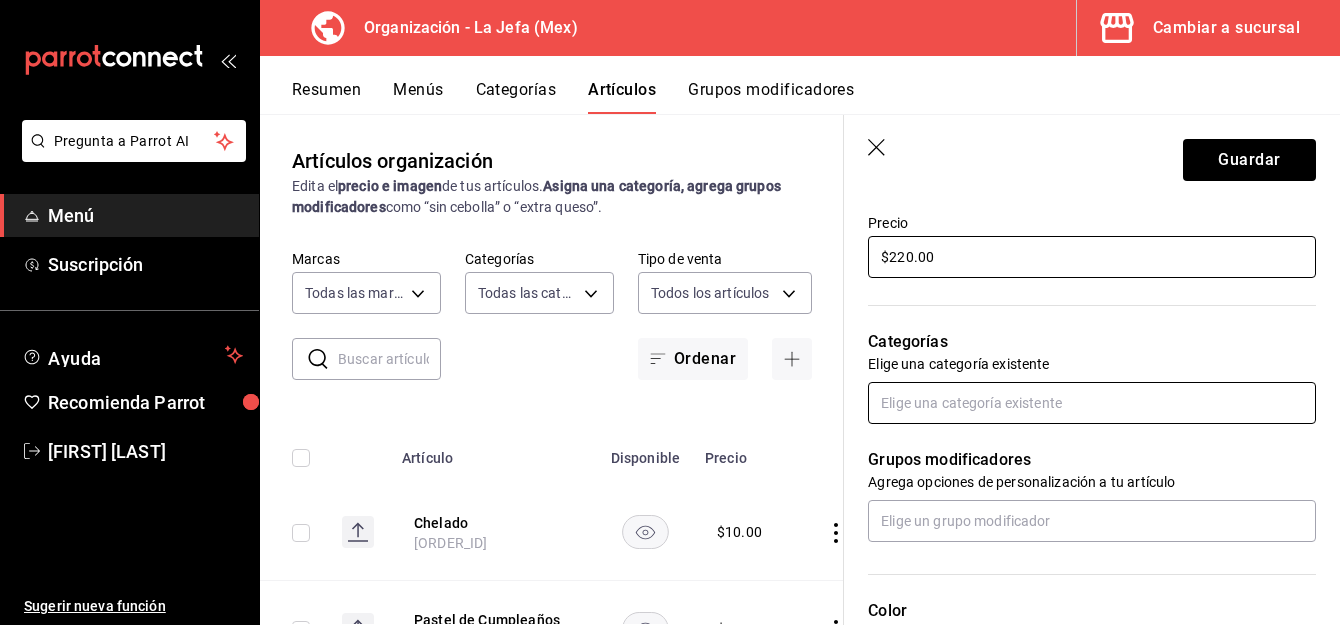 type on "$220.00" 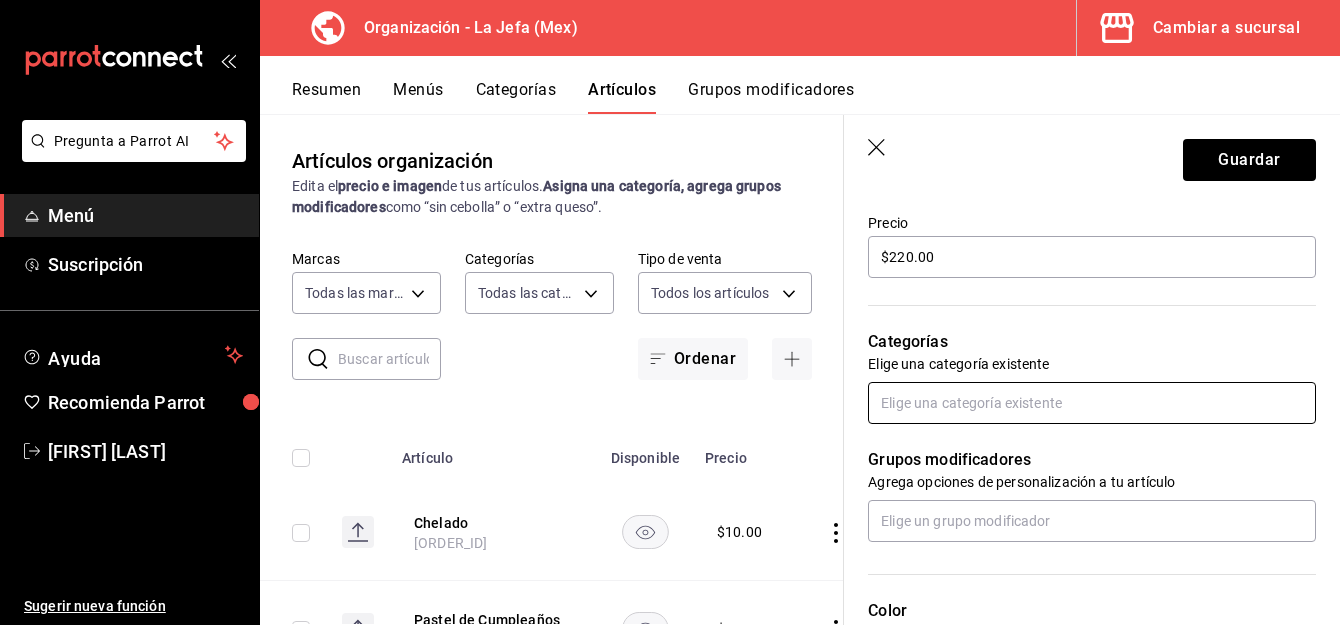 click at bounding box center [1092, 403] 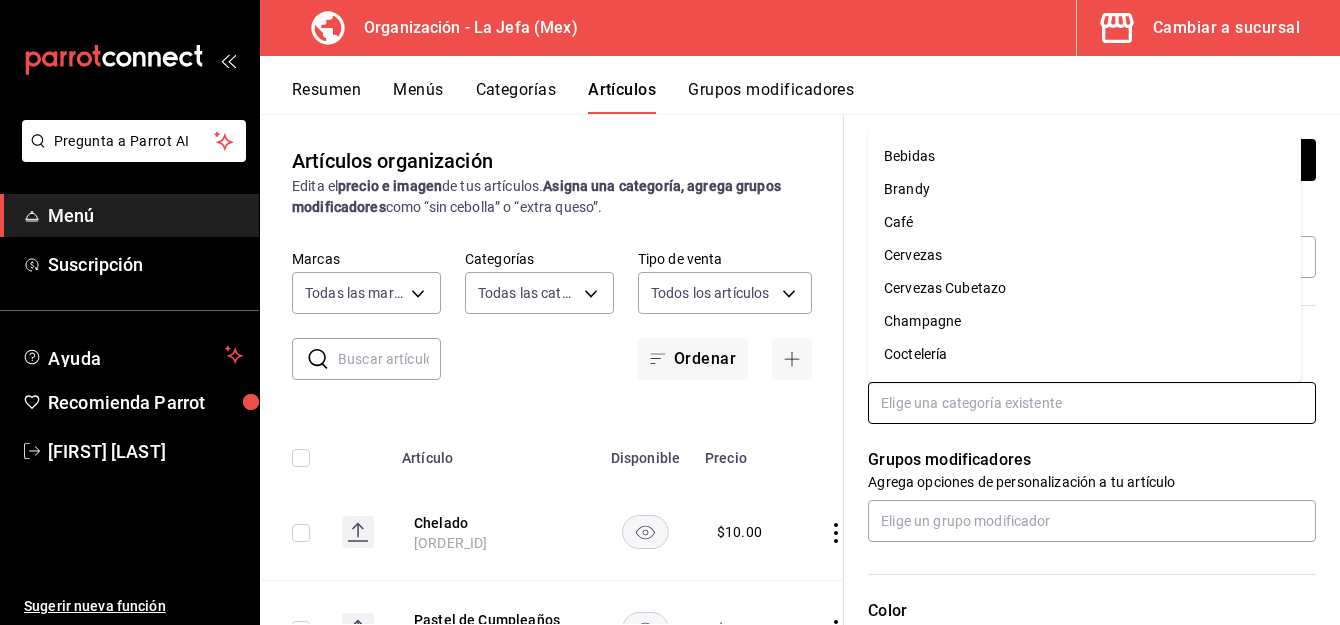 click on "Bebidas" at bounding box center [1084, 156] 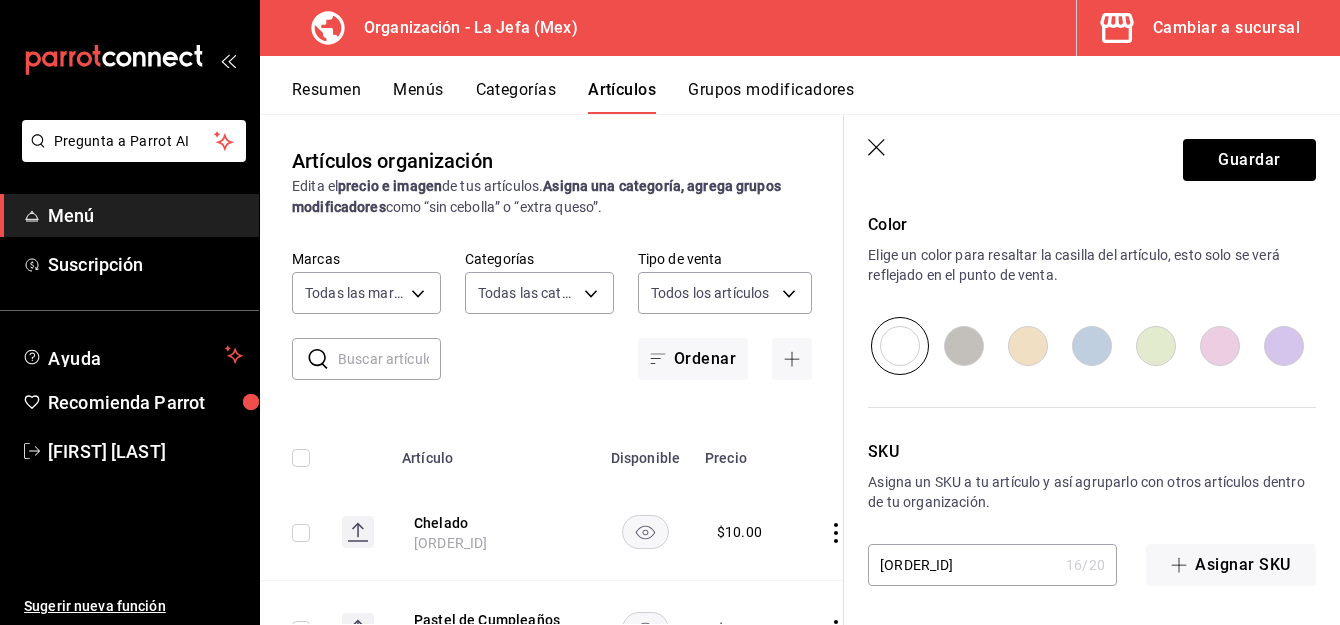 scroll, scrollTop: 1040, scrollLeft: 0, axis: vertical 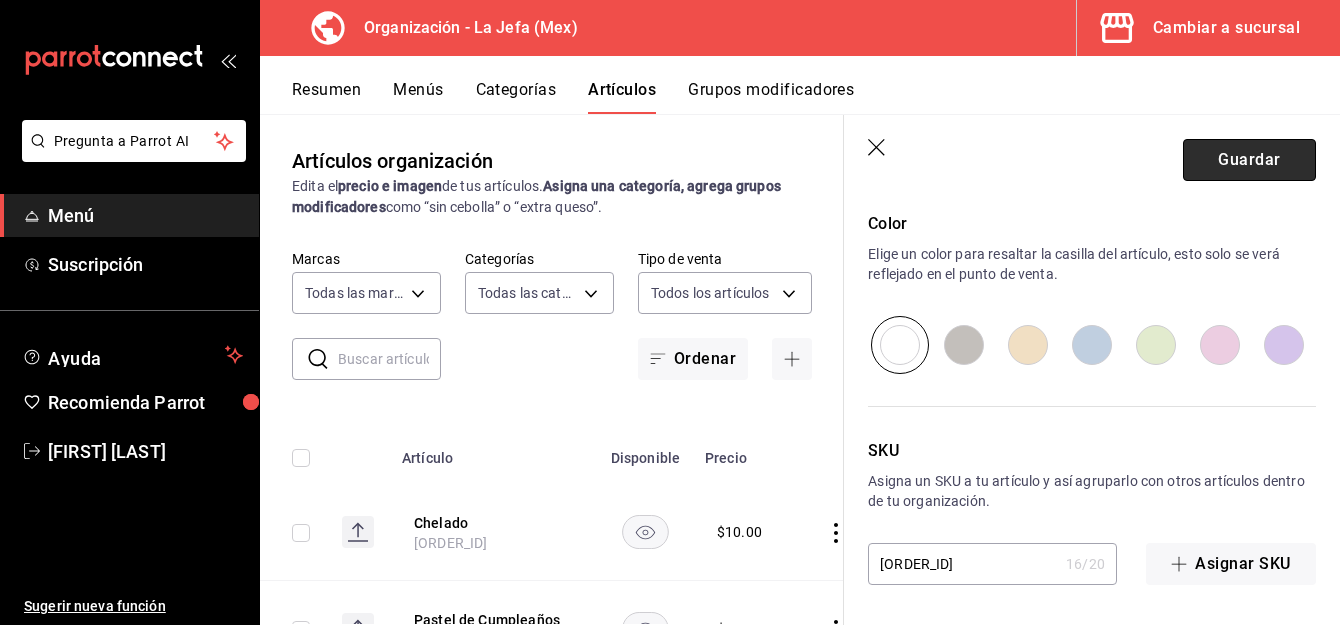 click on "Guardar" at bounding box center [1249, 160] 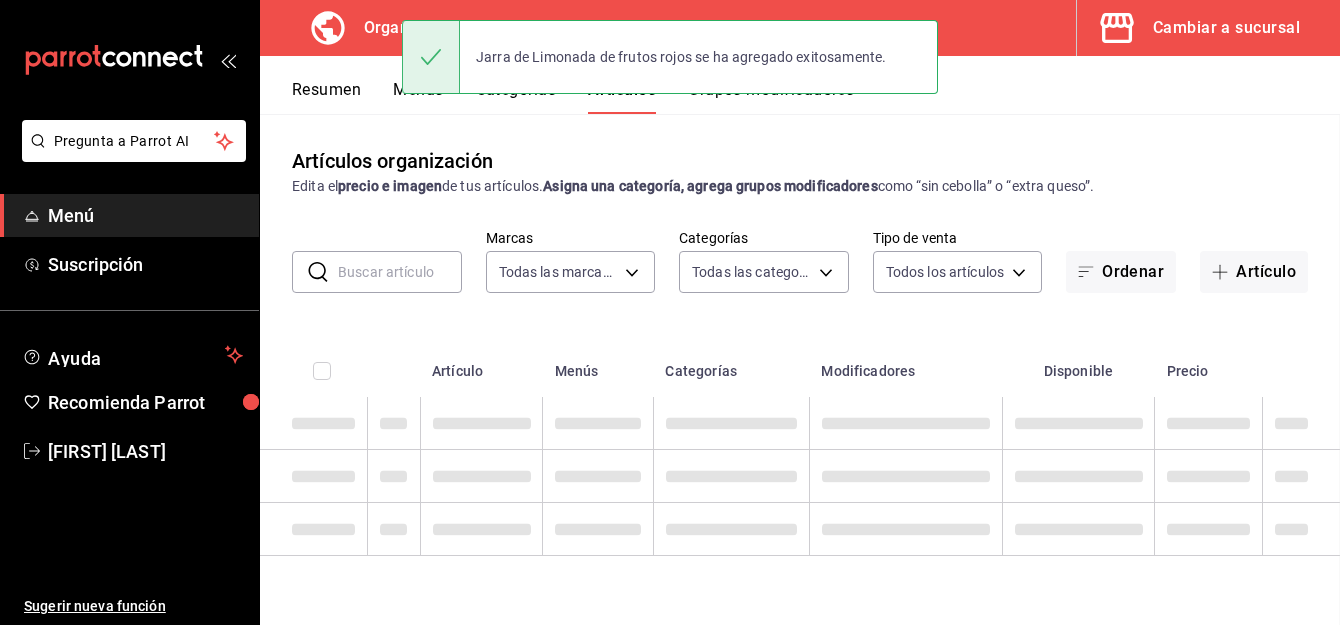 scroll, scrollTop: 0, scrollLeft: 0, axis: both 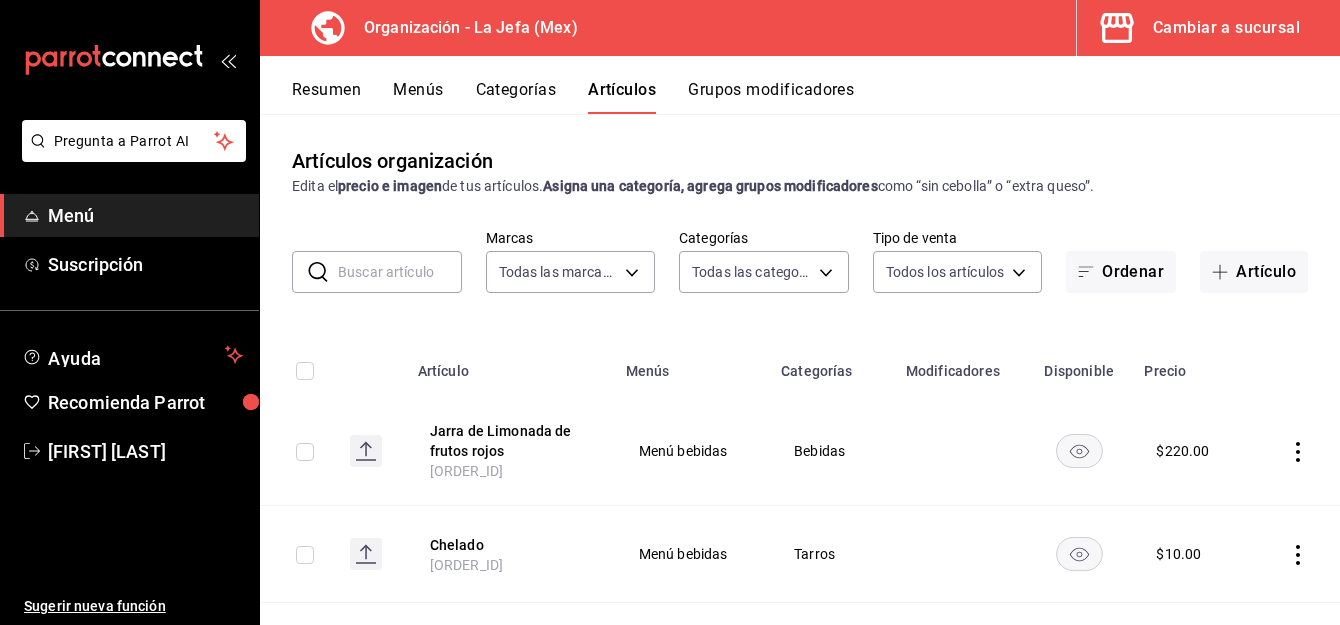 click on "Menús" at bounding box center [418, 97] 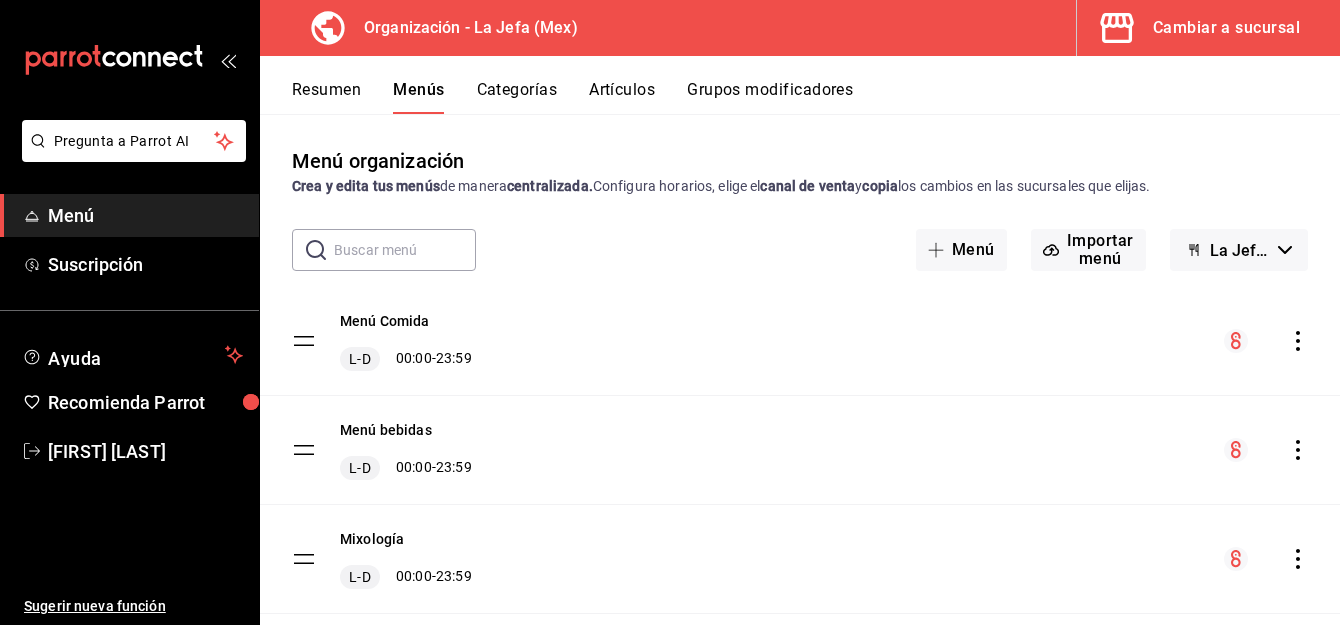 scroll, scrollTop: 46, scrollLeft: 0, axis: vertical 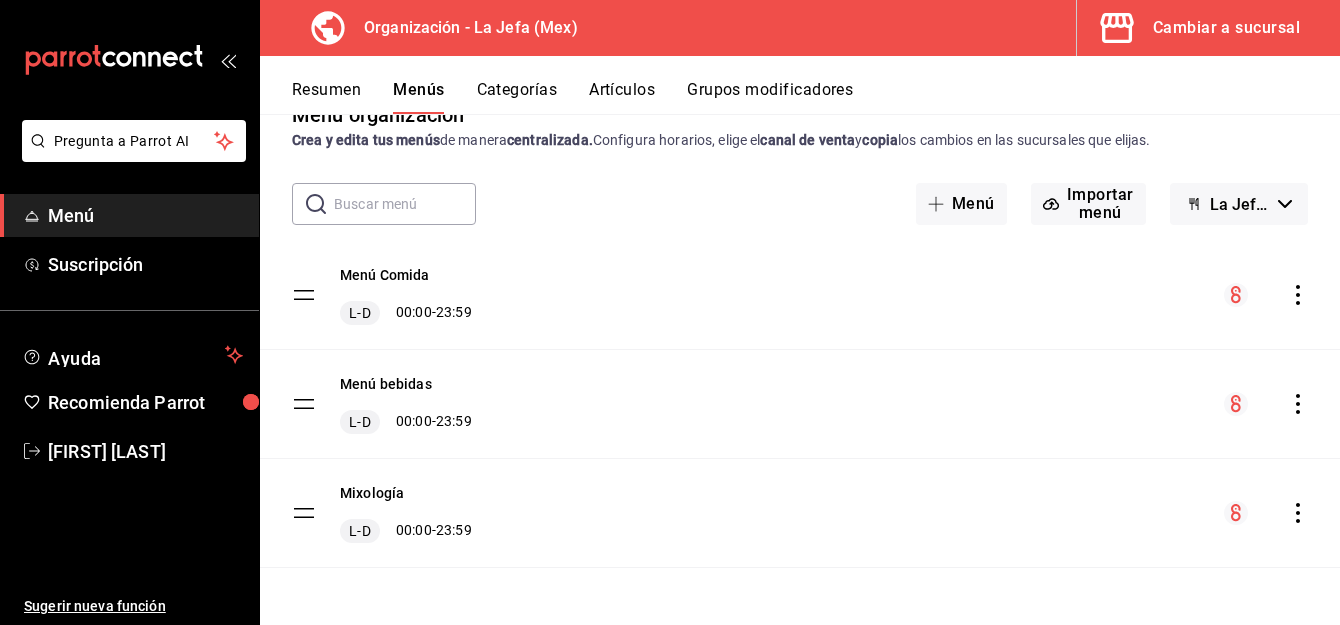 click 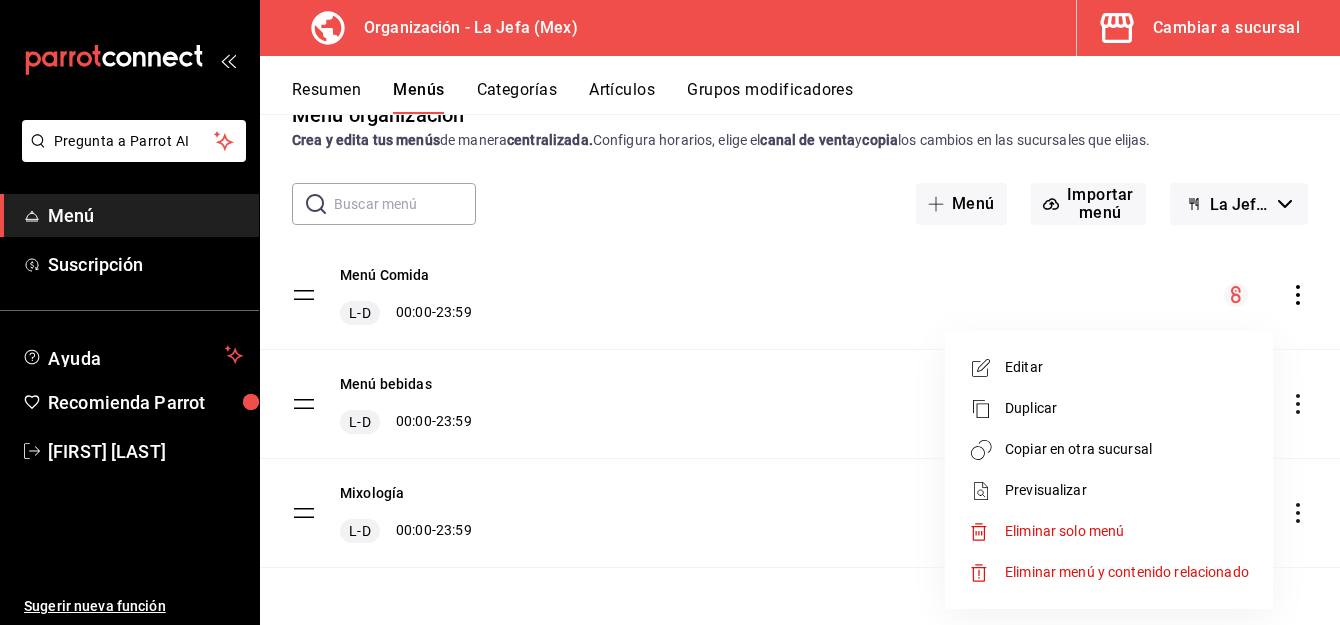 click on "Copiar en otra sucursal" at bounding box center (1127, 449) 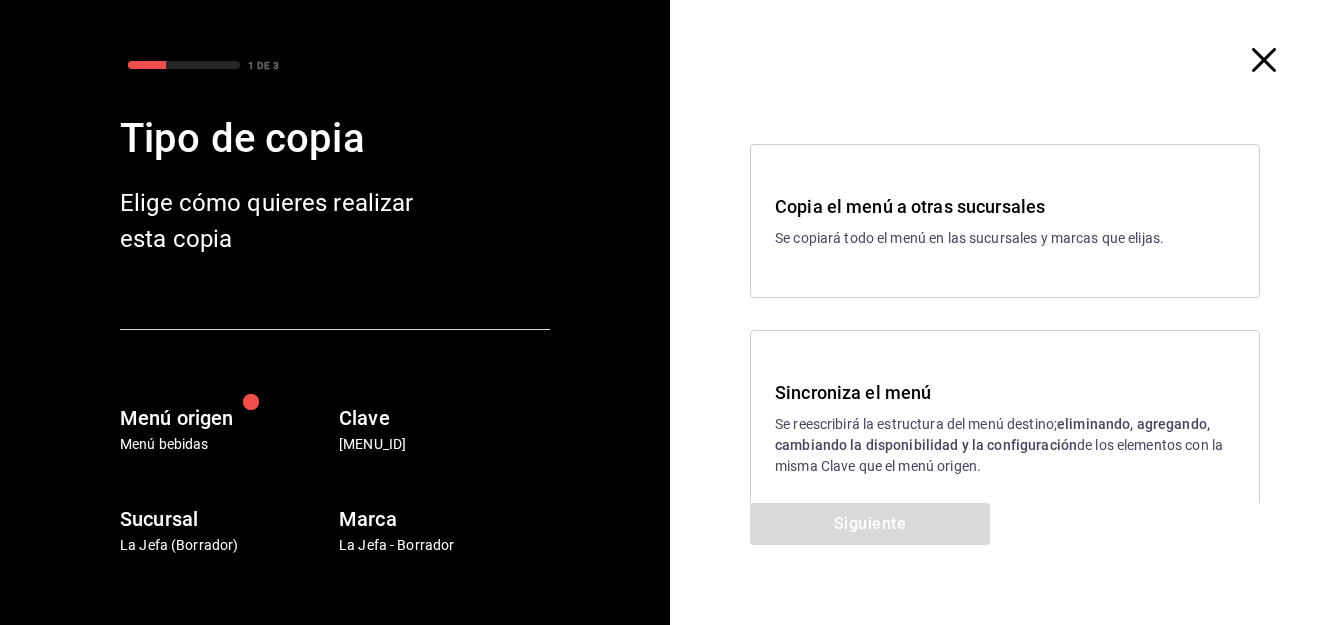 click on "Se reescribirá la estructura del menú destino;  eliminando, agregando, cambiando la disponibilidad y la configuración  de los elementos con la misma Clave que el menú origen." at bounding box center (1005, 445) 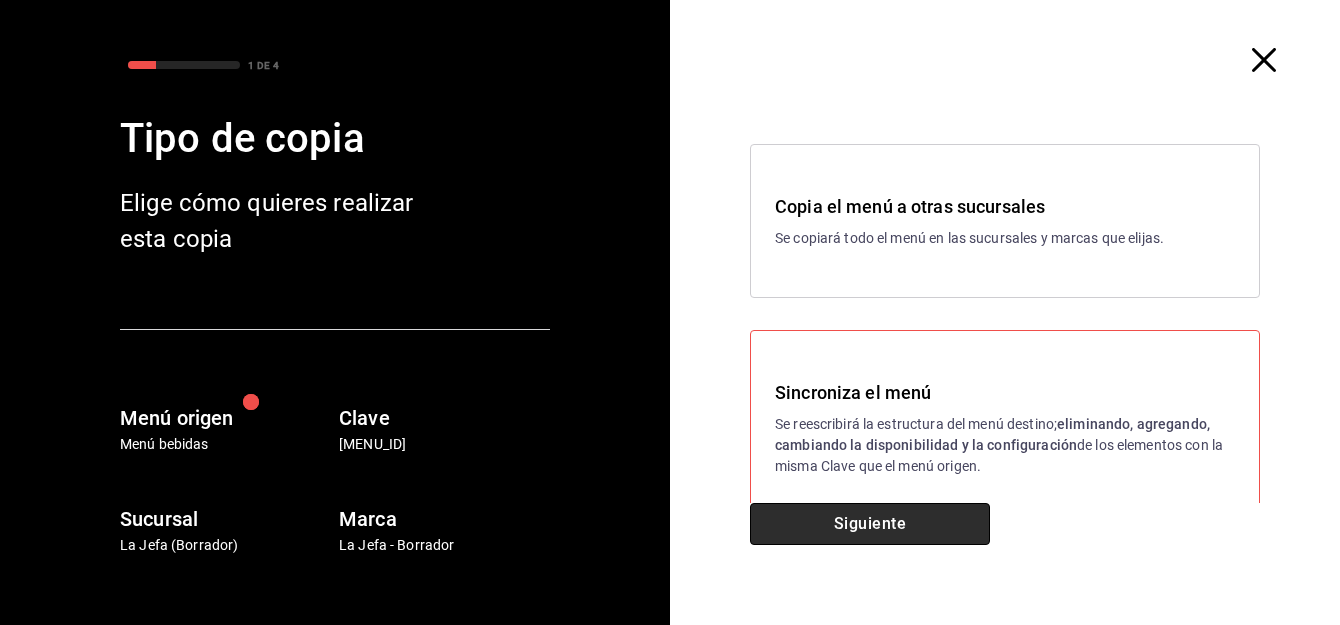 click on "Siguiente" at bounding box center (870, 524) 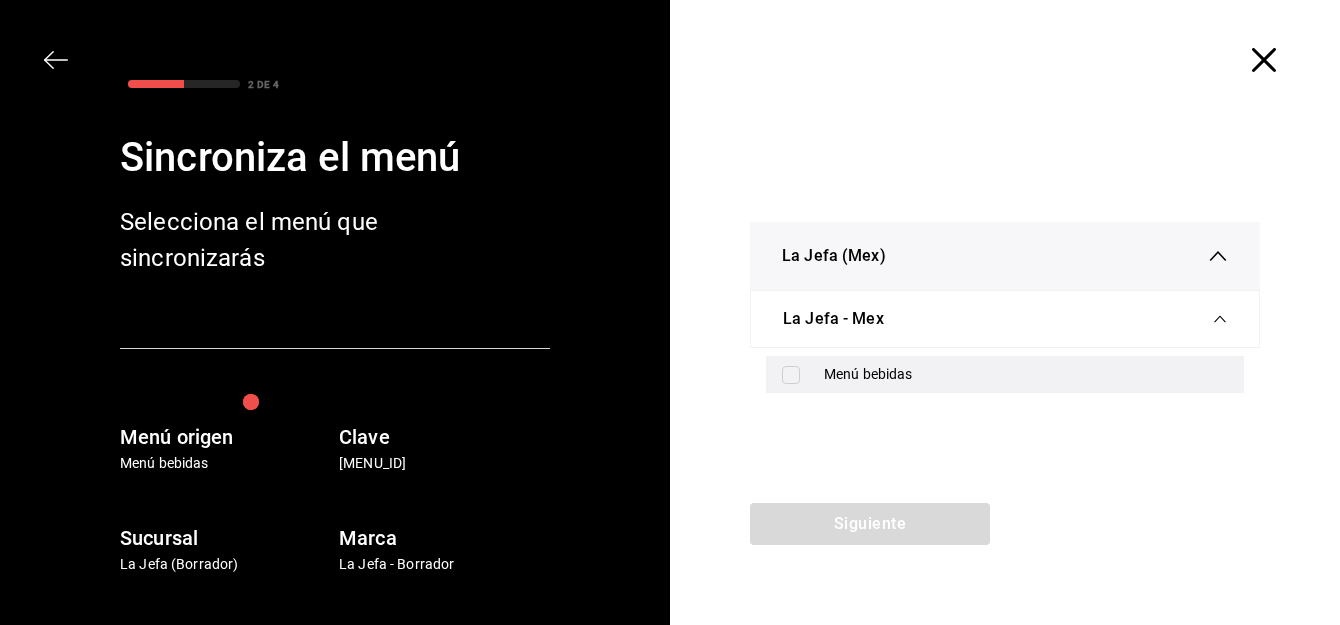 click on "Menú bebidas" at bounding box center (1005, 374) 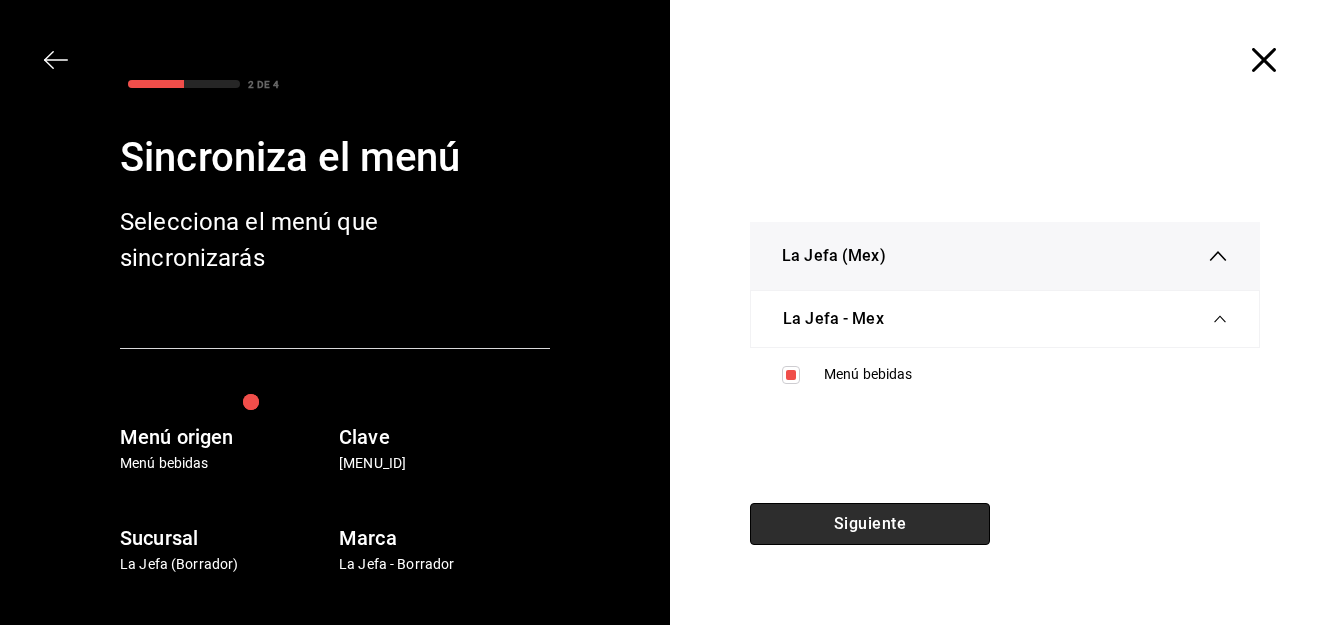 click on "Siguiente" at bounding box center (870, 524) 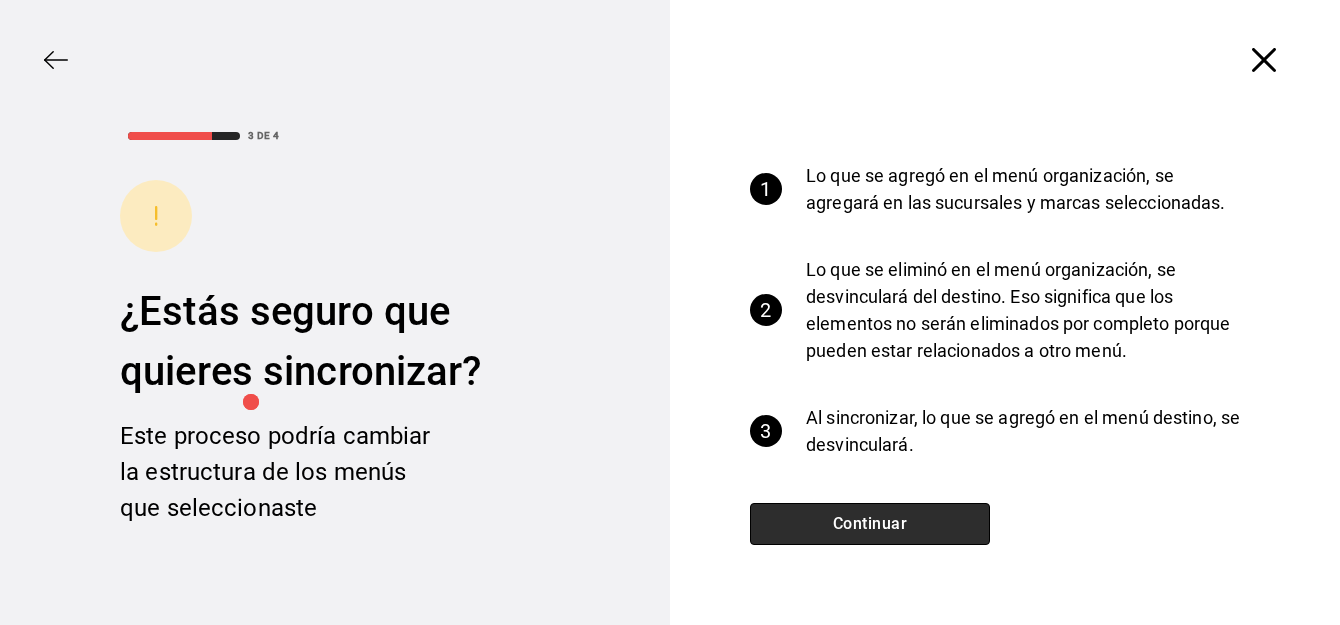 click on "Continuar" at bounding box center (870, 524) 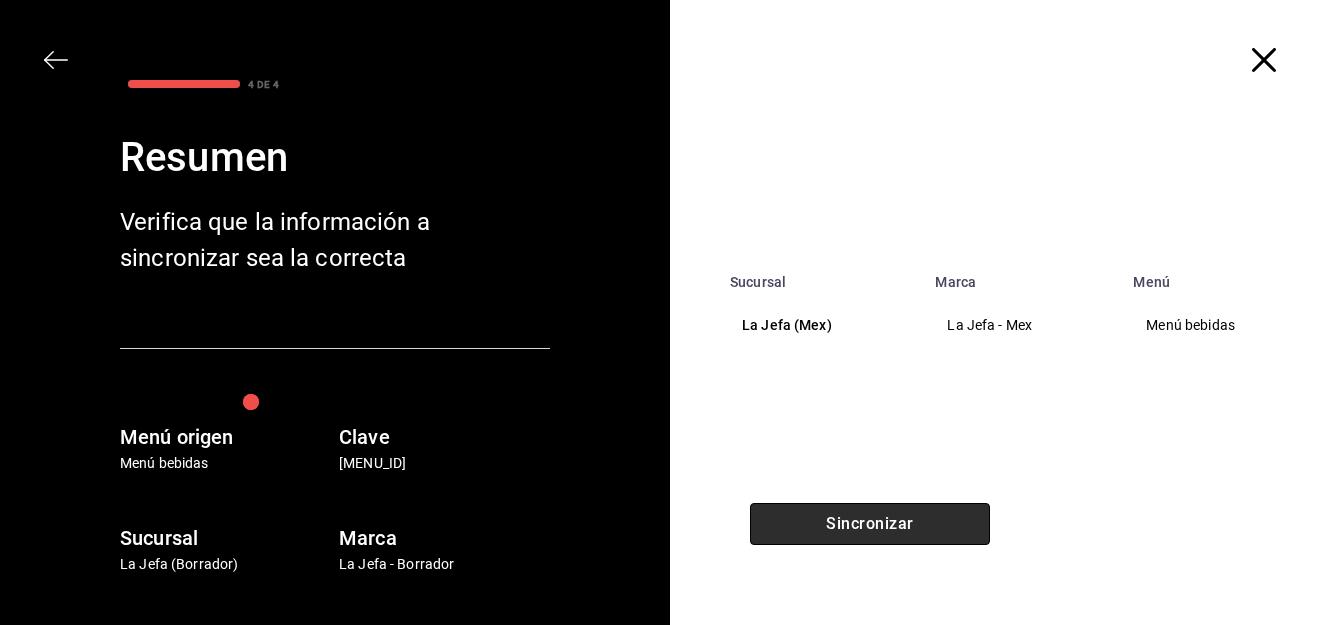 click on "Sincronizar" at bounding box center [870, 524] 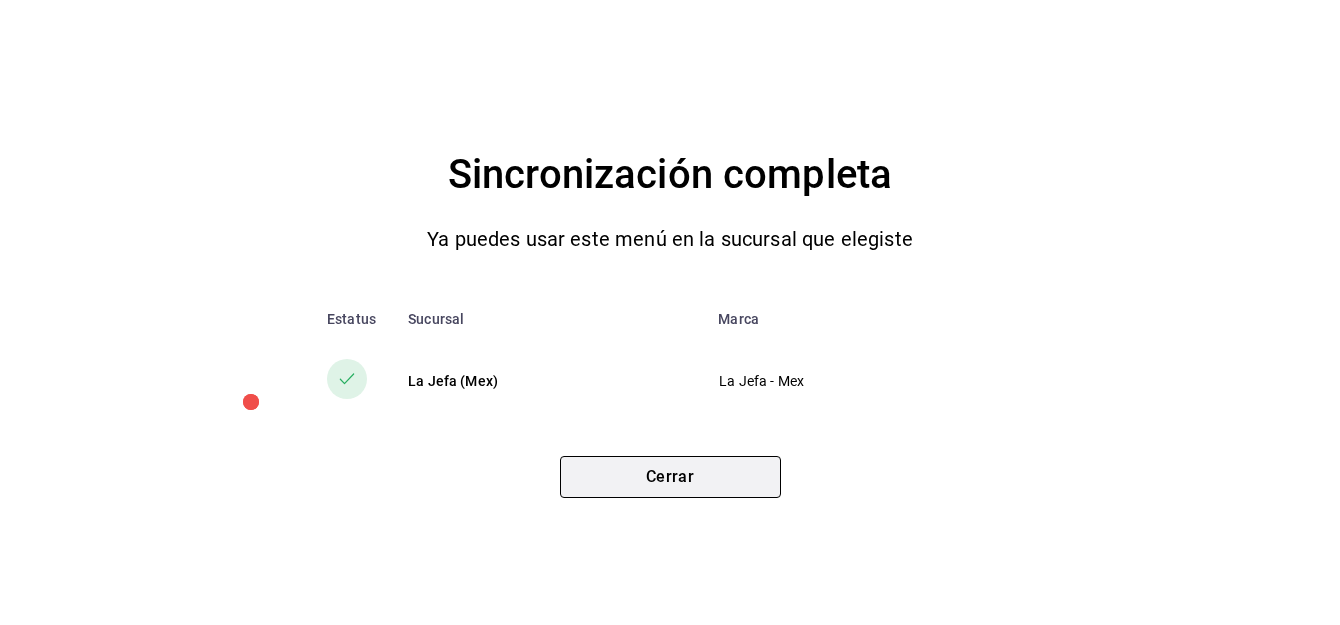 click on "Cerrar" at bounding box center (670, 477) 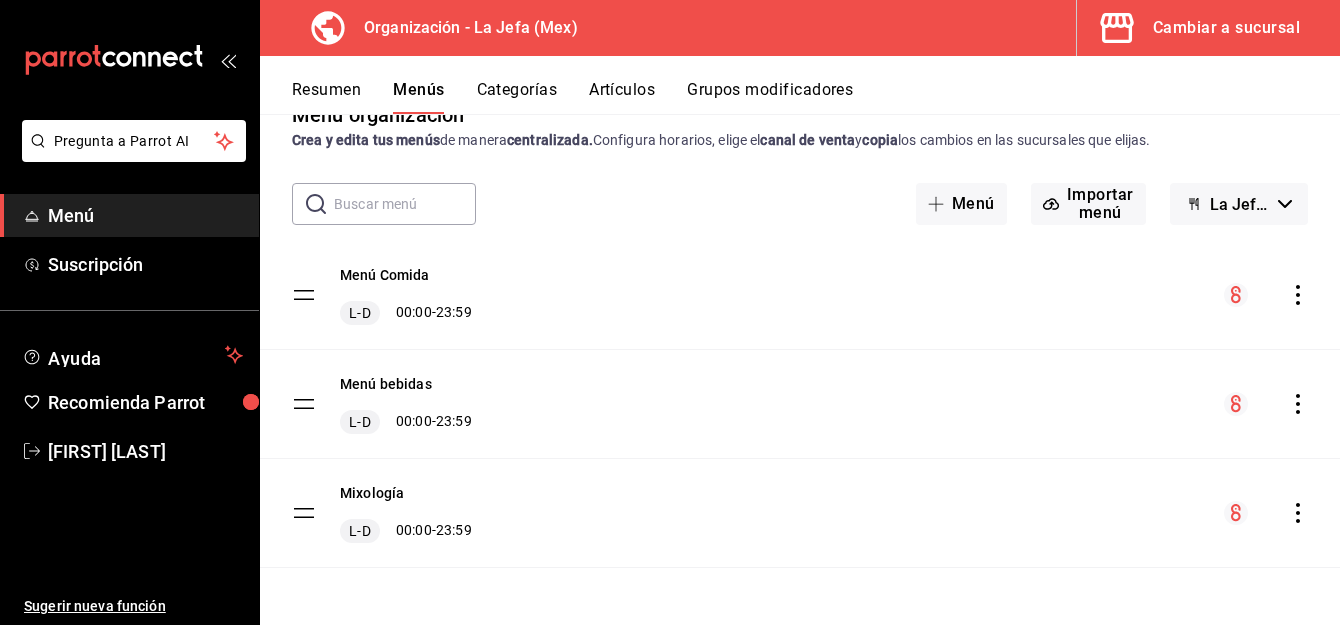 click on "Resumen" at bounding box center (326, 97) 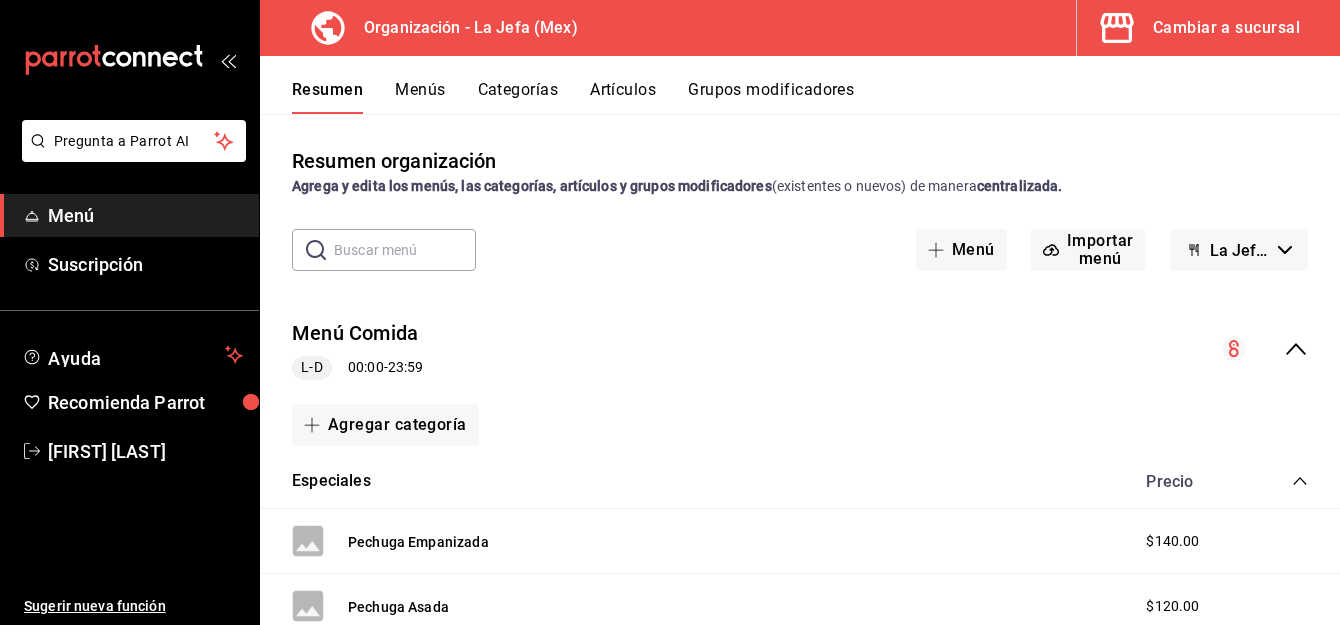 click on "Cambiar a sucursal" at bounding box center [1226, 28] 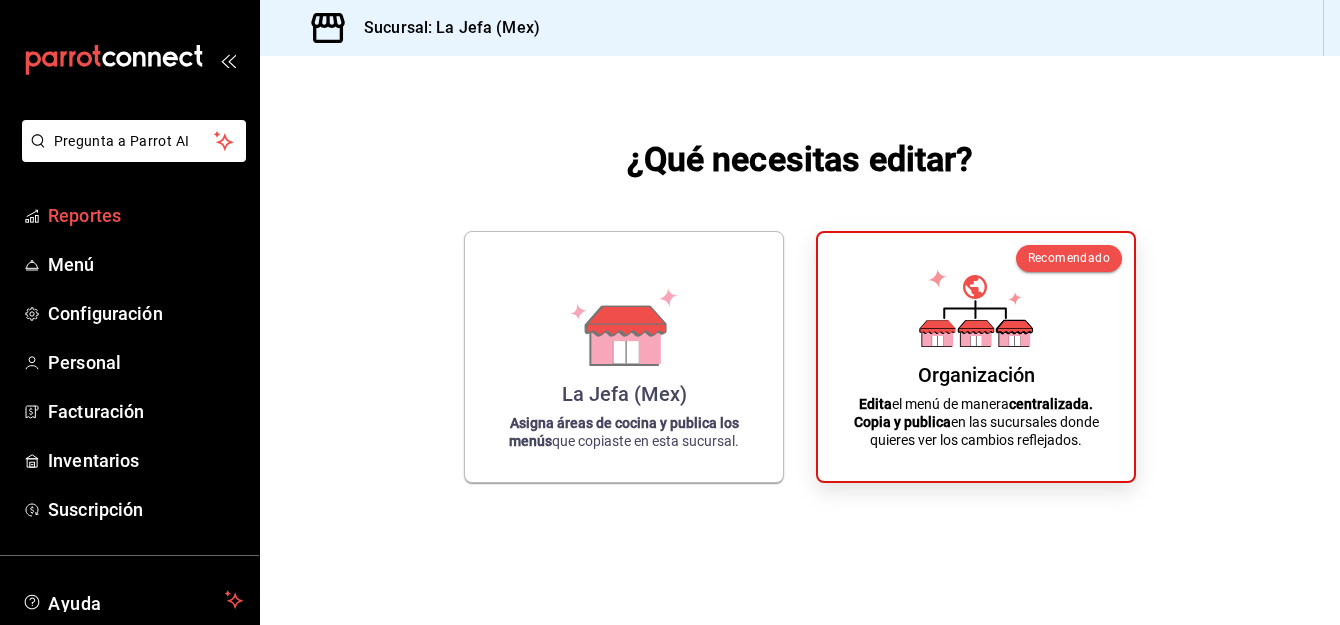 click on "Reportes" at bounding box center (145, 215) 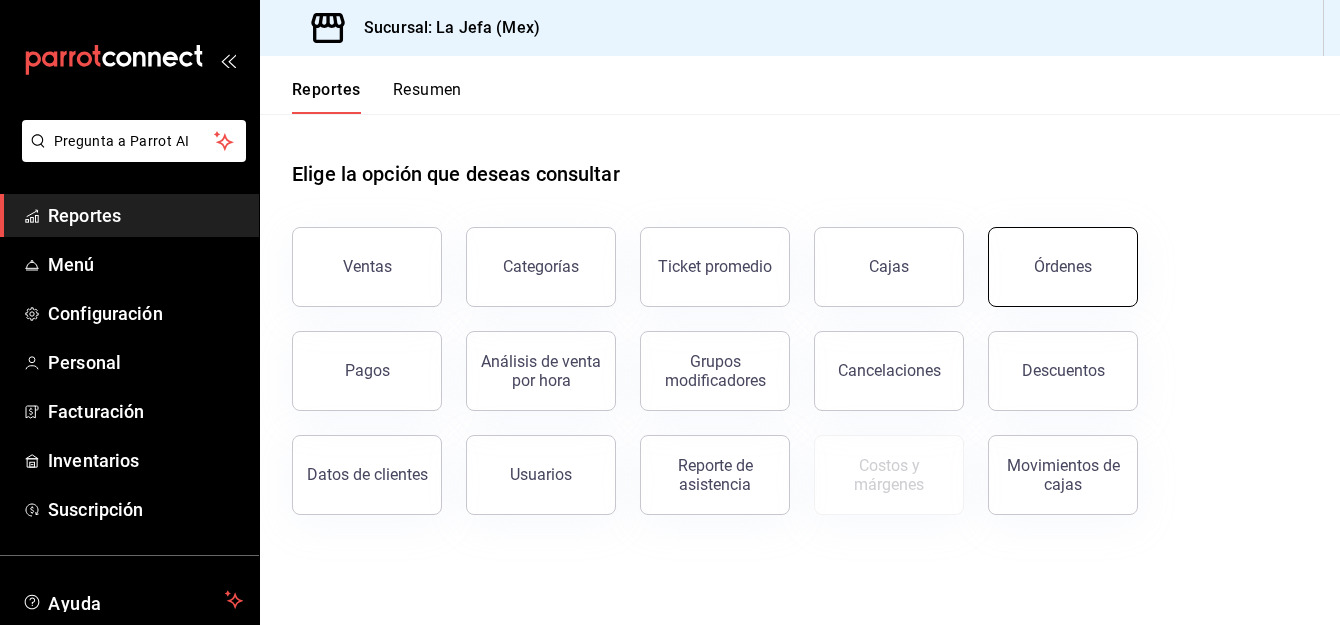 click on "Órdenes" at bounding box center [1063, 266] 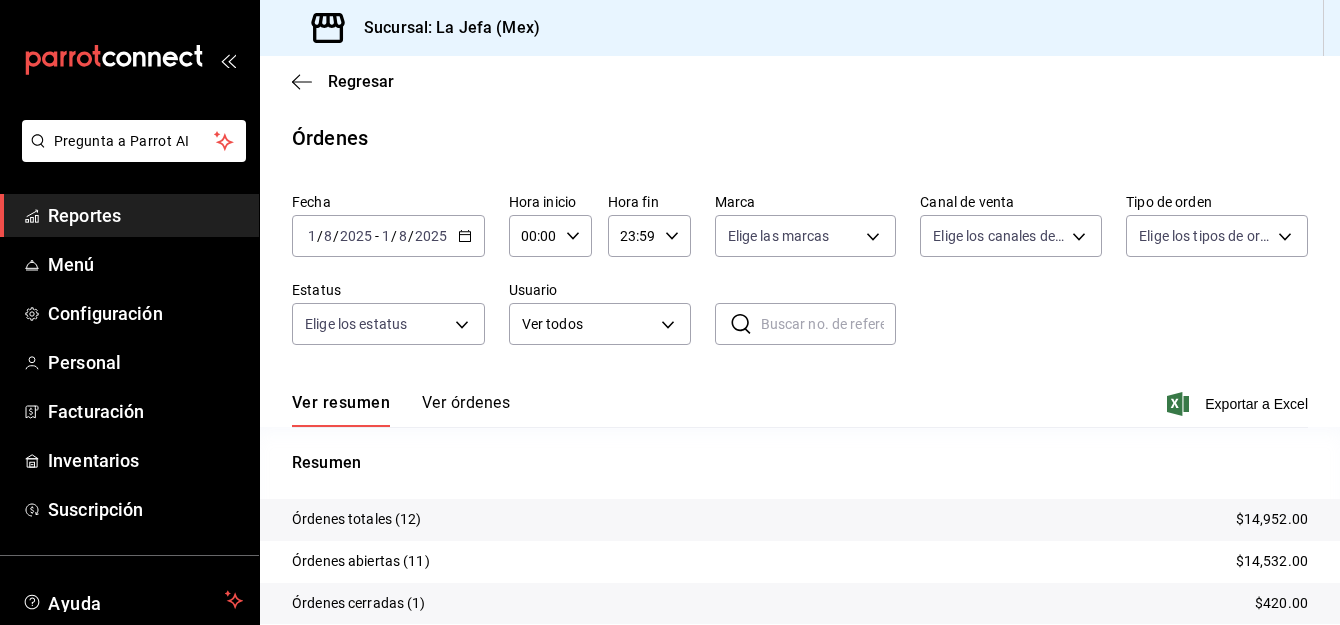 scroll, scrollTop: 160, scrollLeft: 0, axis: vertical 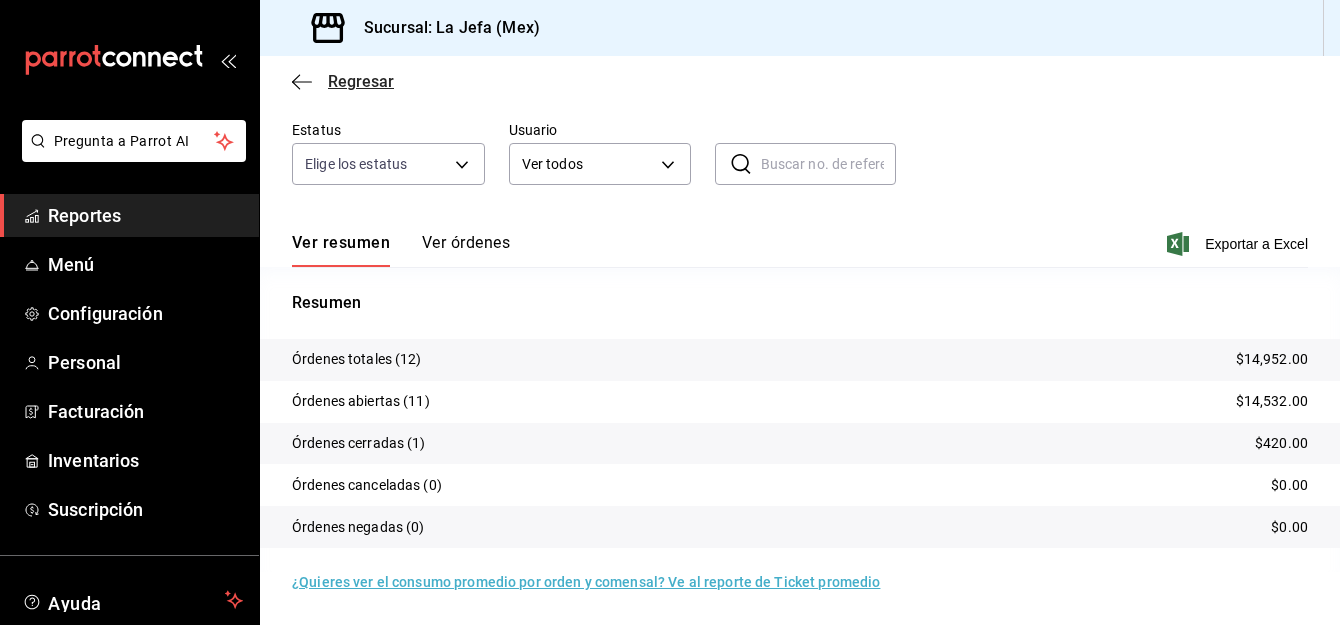 click 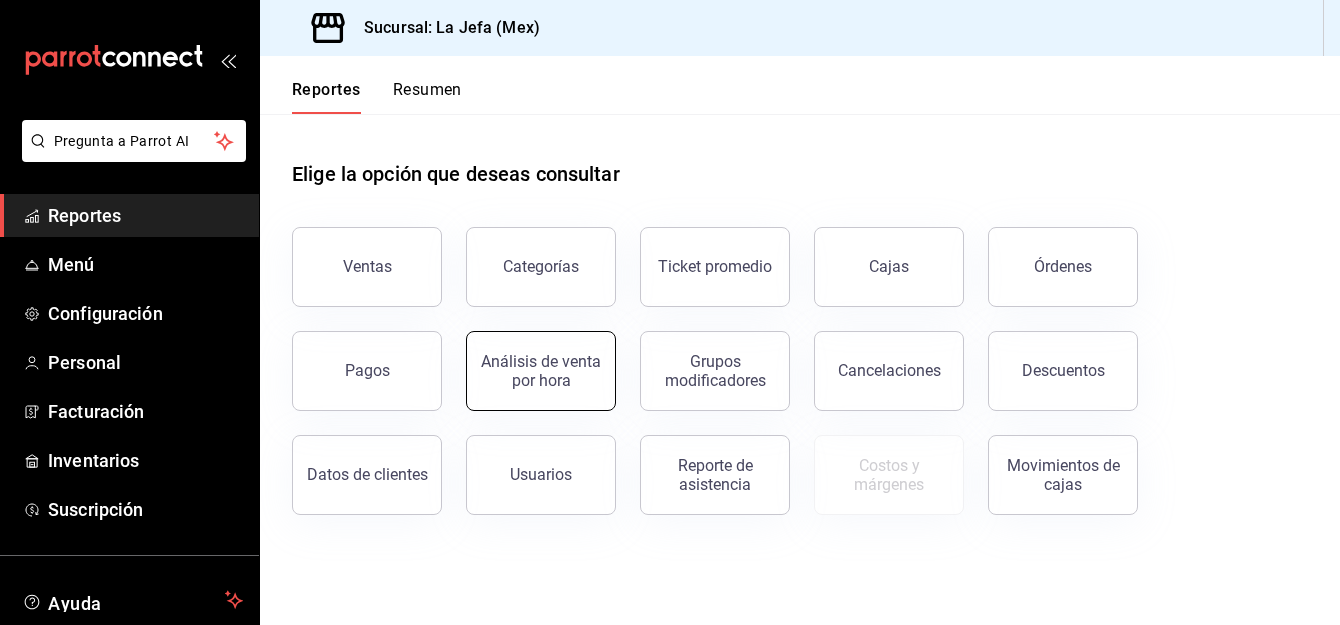 click on "Análisis de venta por hora" at bounding box center [541, 371] 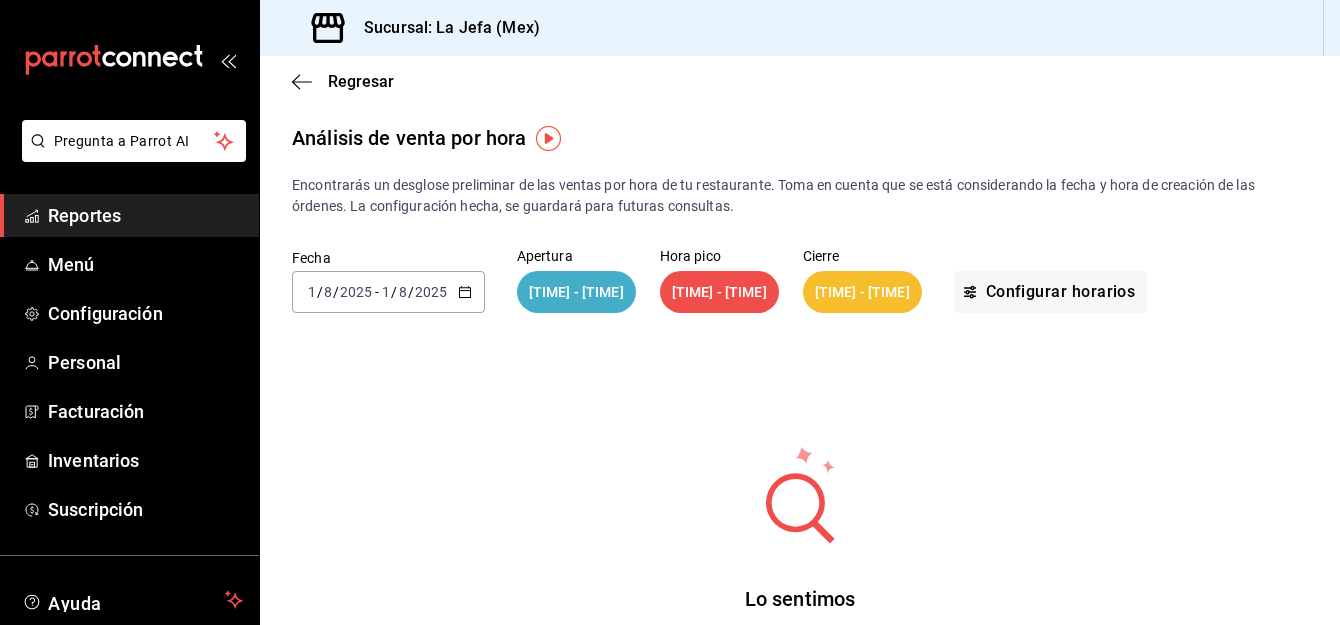 click on "2025-08-01 1 / 8 / 2025 - 2025-08-01 1 / 8 / 2025" at bounding box center [388, 292] 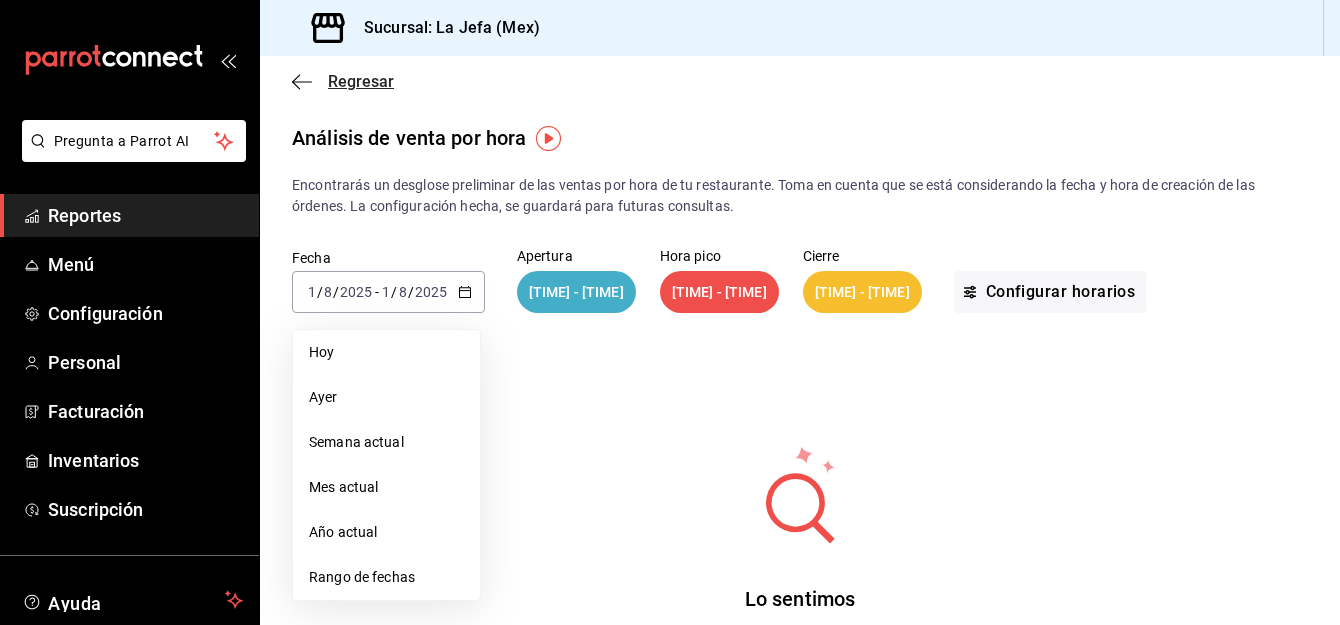 click 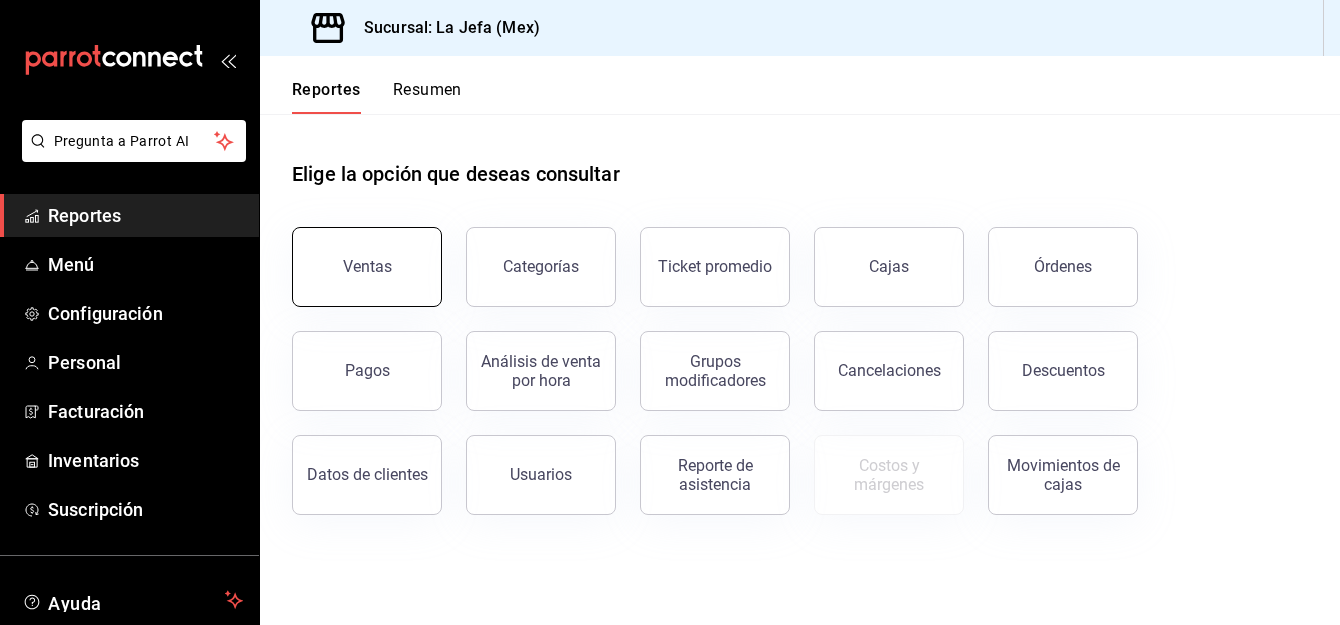 click on "Ventas" at bounding box center [367, 267] 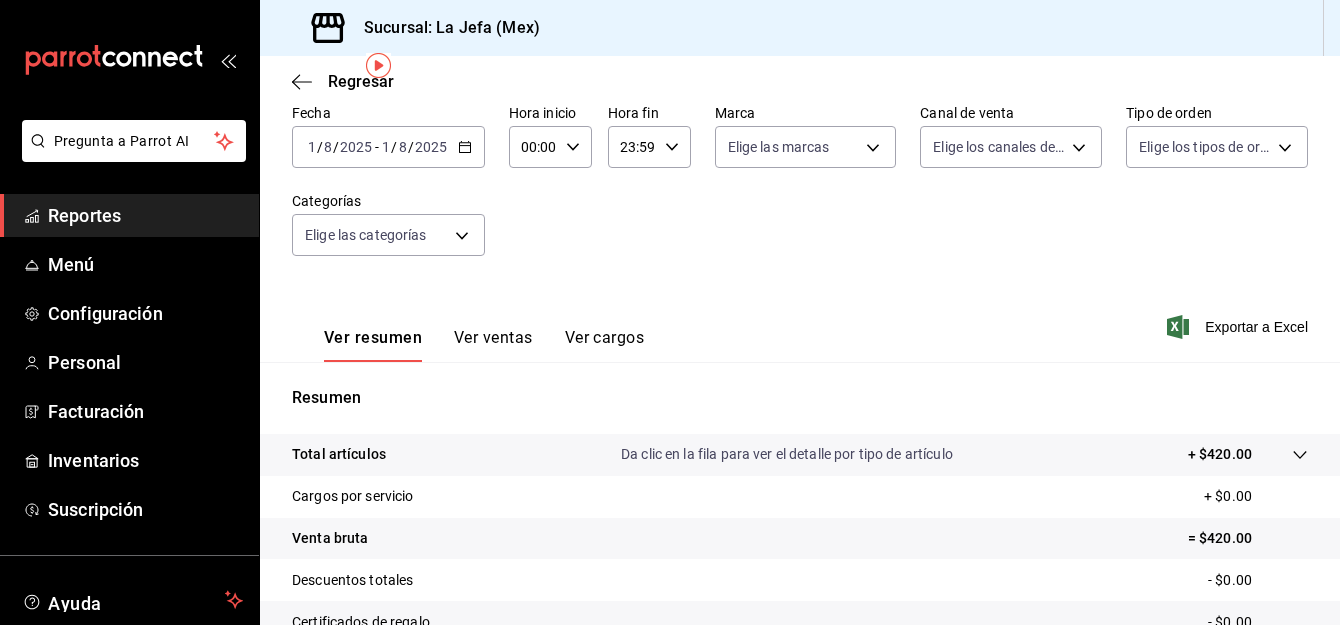 scroll, scrollTop: 57, scrollLeft: 0, axis: vertical 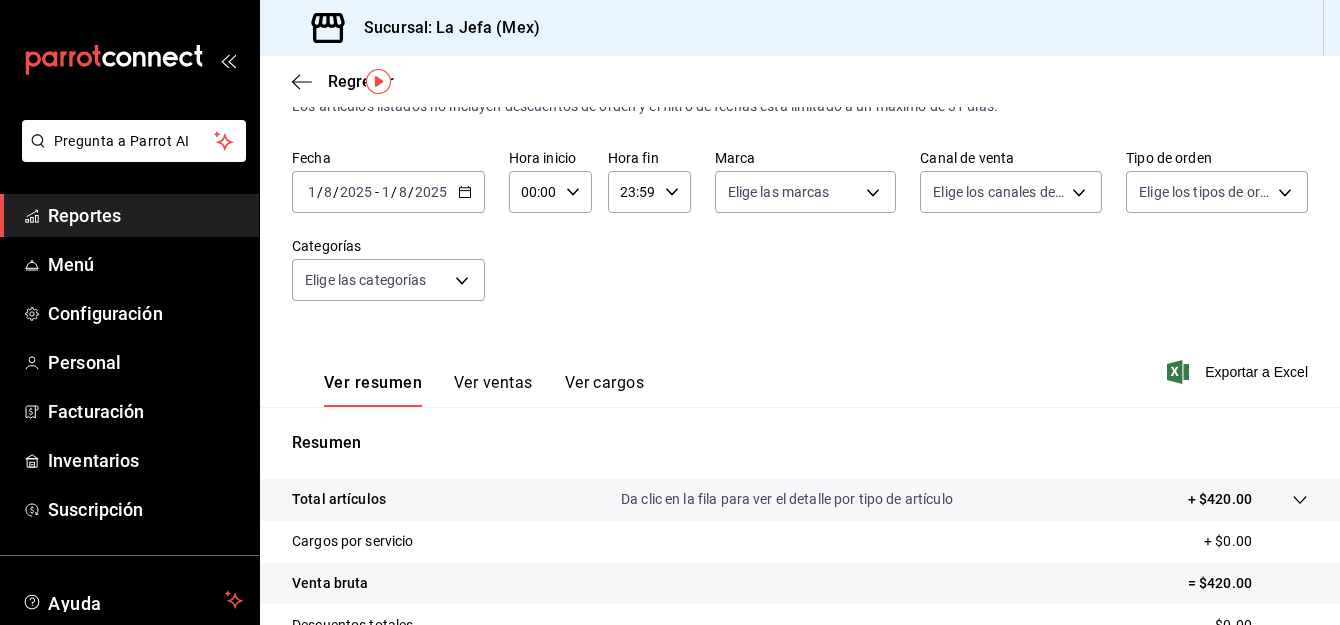 click on "2025-08-01 1 / 8 / 2025 - 2025-08-01 1 / 8 / 2025" at bounding box center (388, 192) 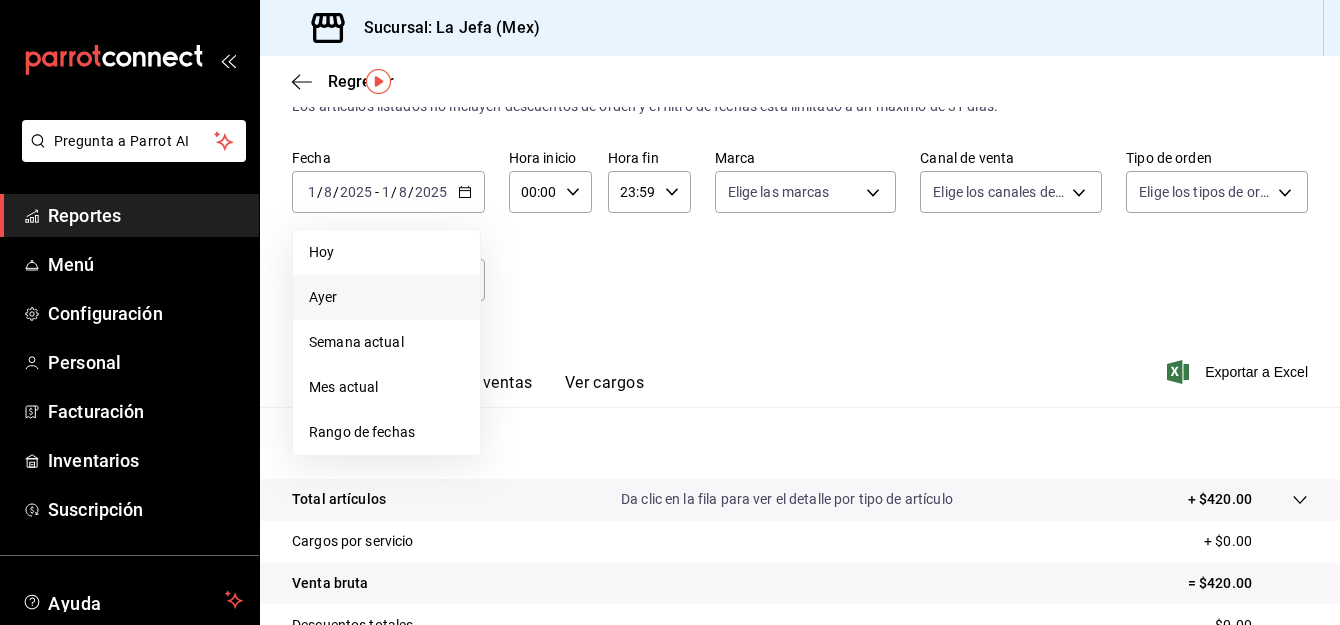 click on "Ayer" at bounding box center [386, 297] 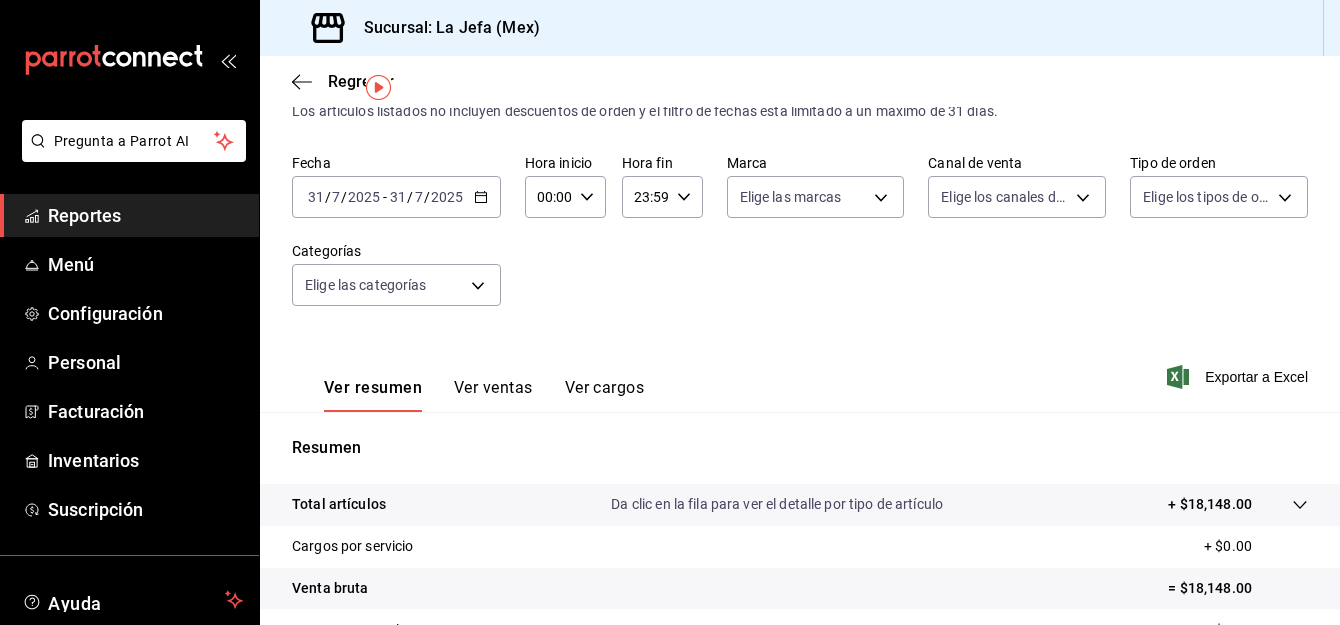 scroll, scrollTop: 51, scrollLeft: 0, axis: vertical 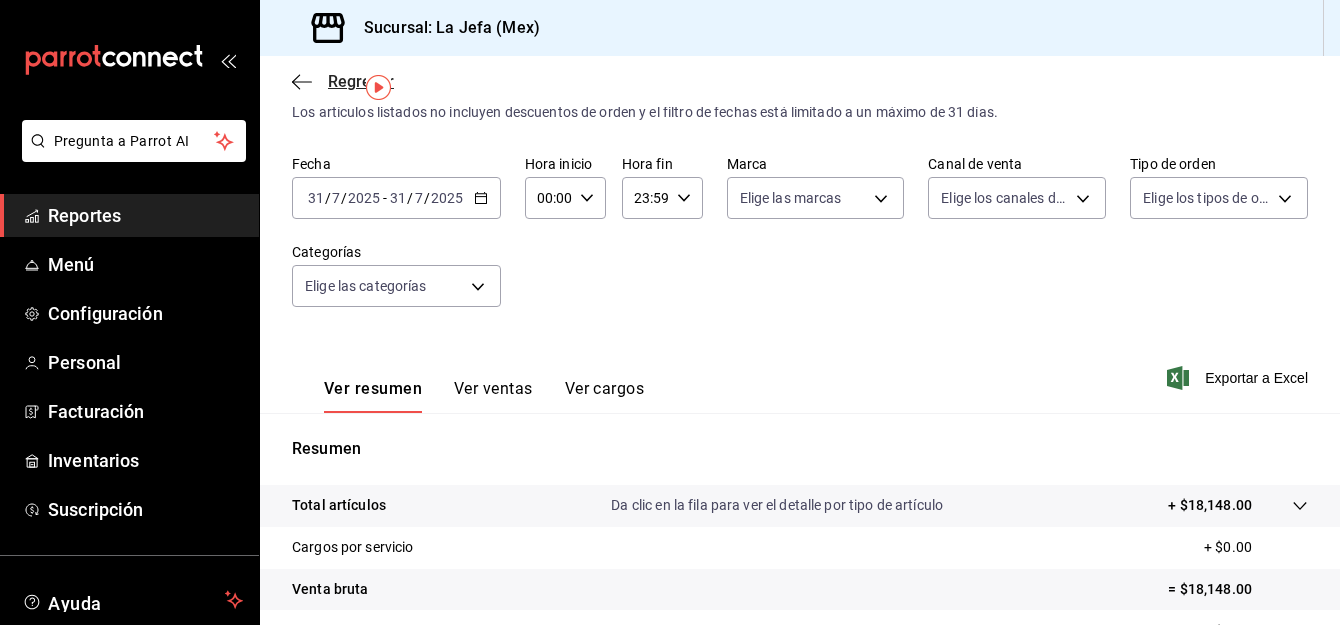 click 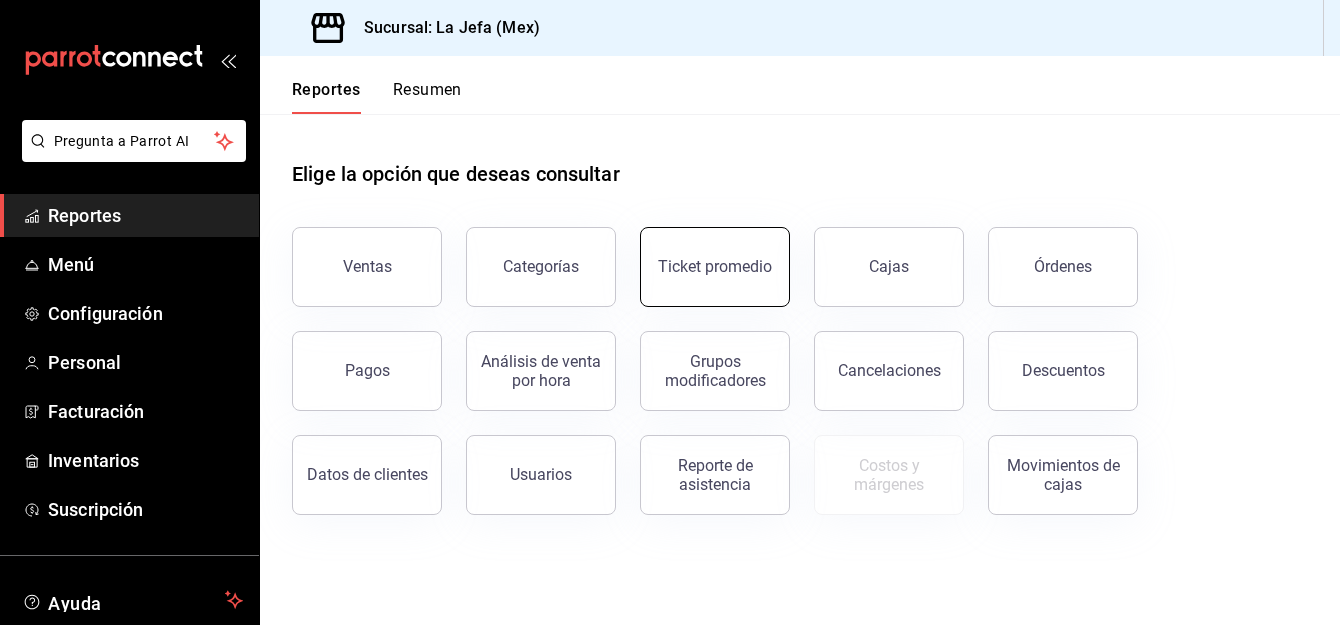 click on "Ticket promedio" at bounding box center [715, 267] 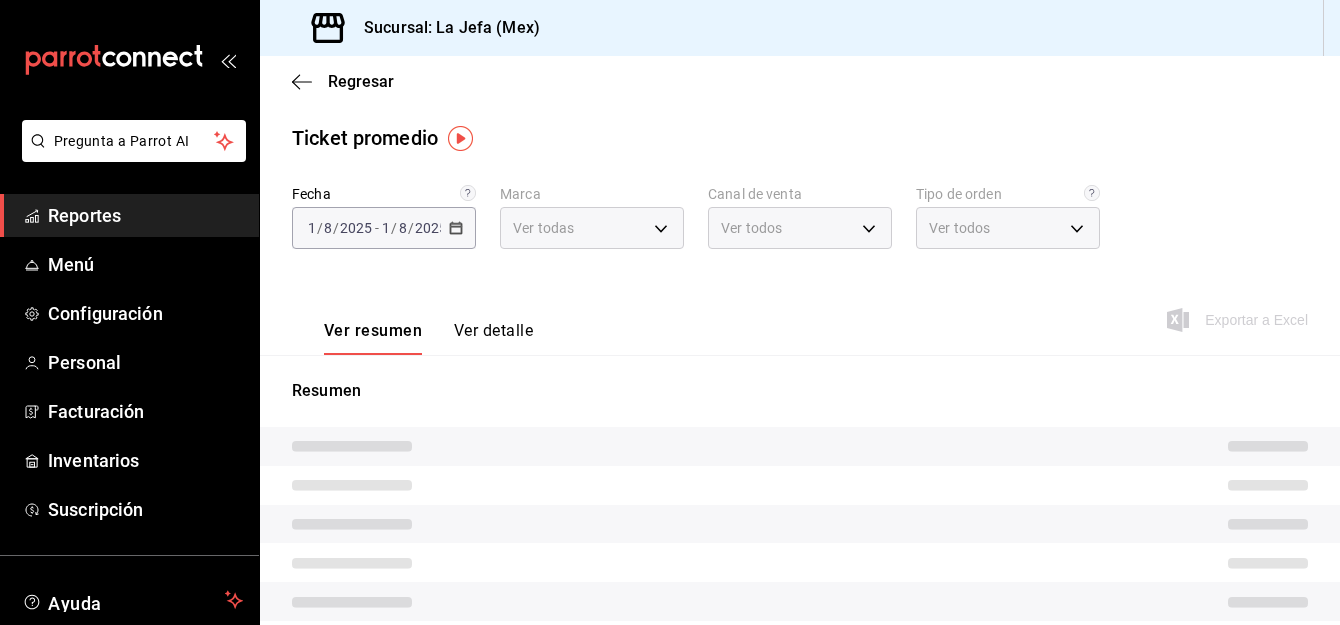 type on "38fedeeb-86da-4c9a-b243-ae0611d749b2" 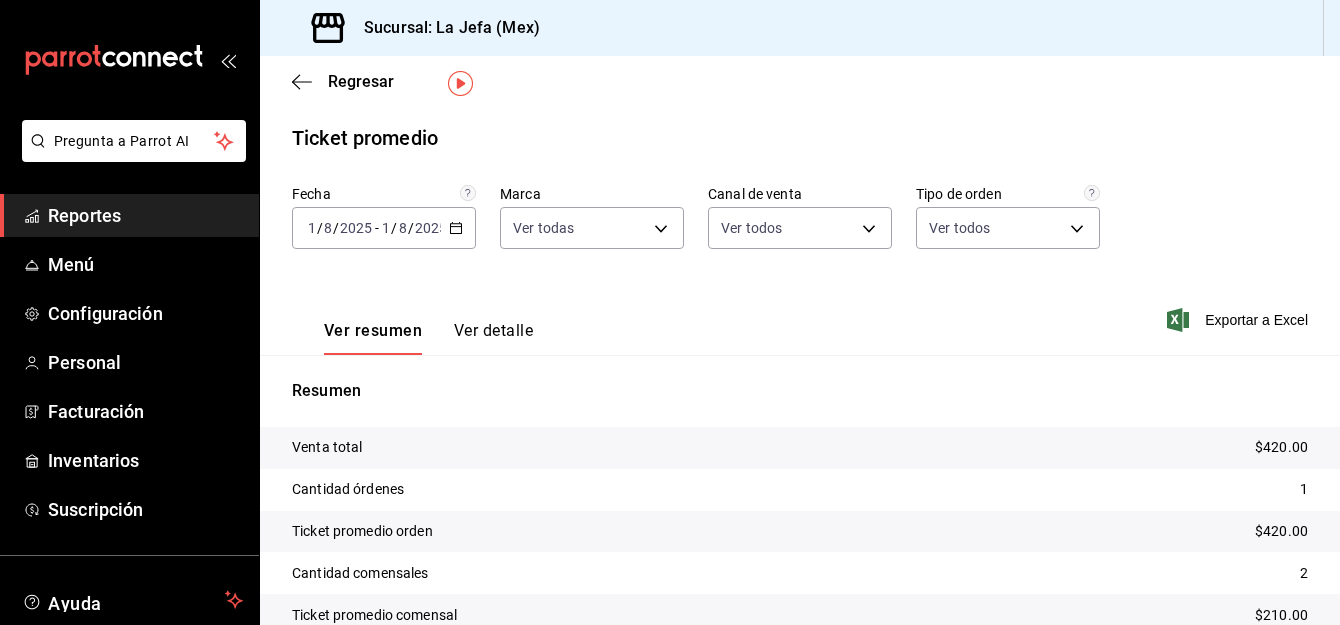 scroll, scrollTop: 99, scrollLeft: 0, axis: vertical 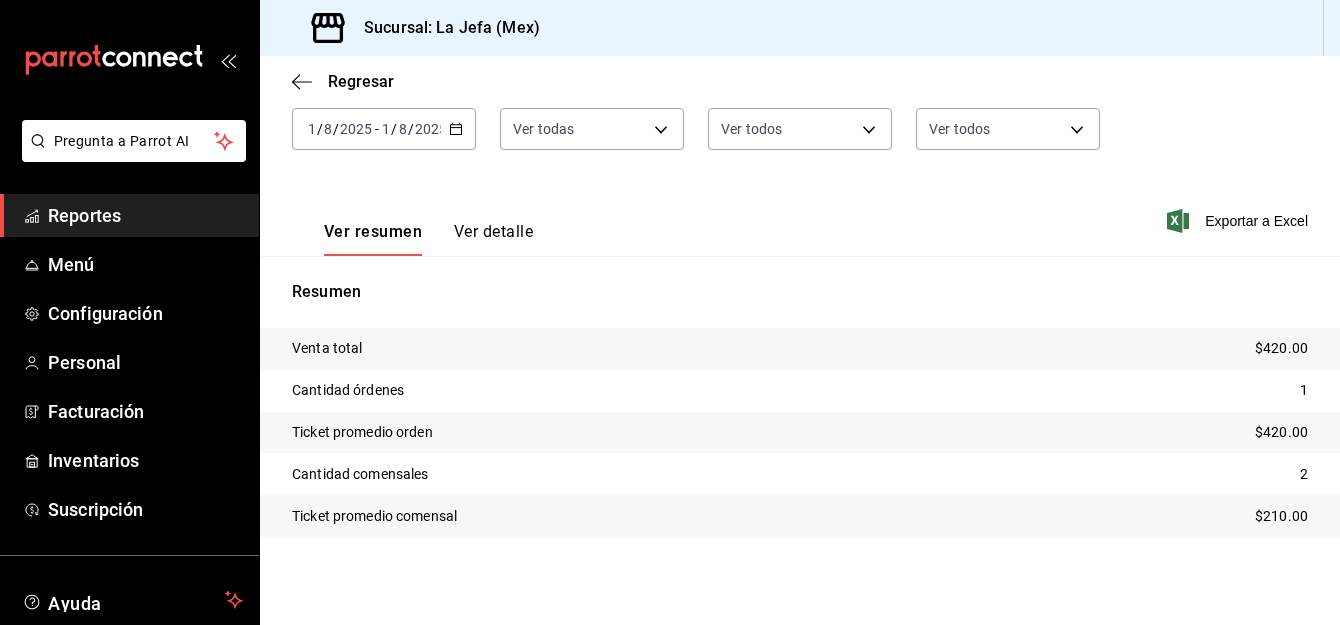 click on "Ver detalle" at bounding box center (493, 239) 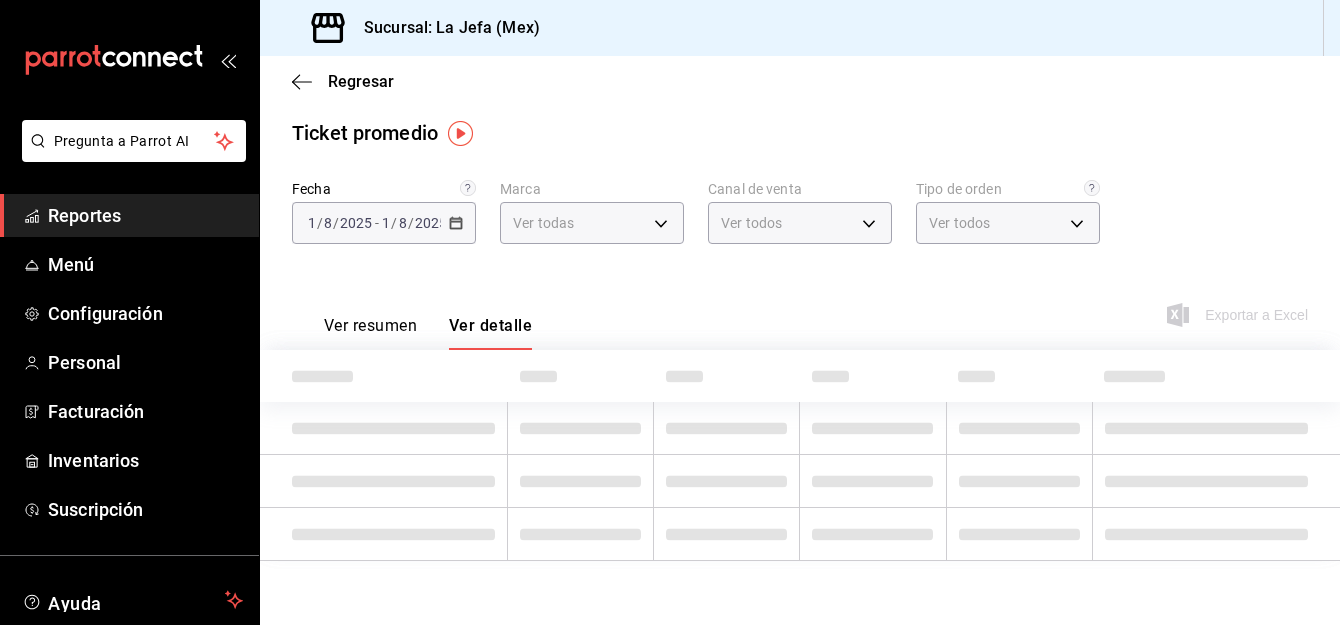 scroll, scrollTop: 0, scrollLeft: 0, axis: both 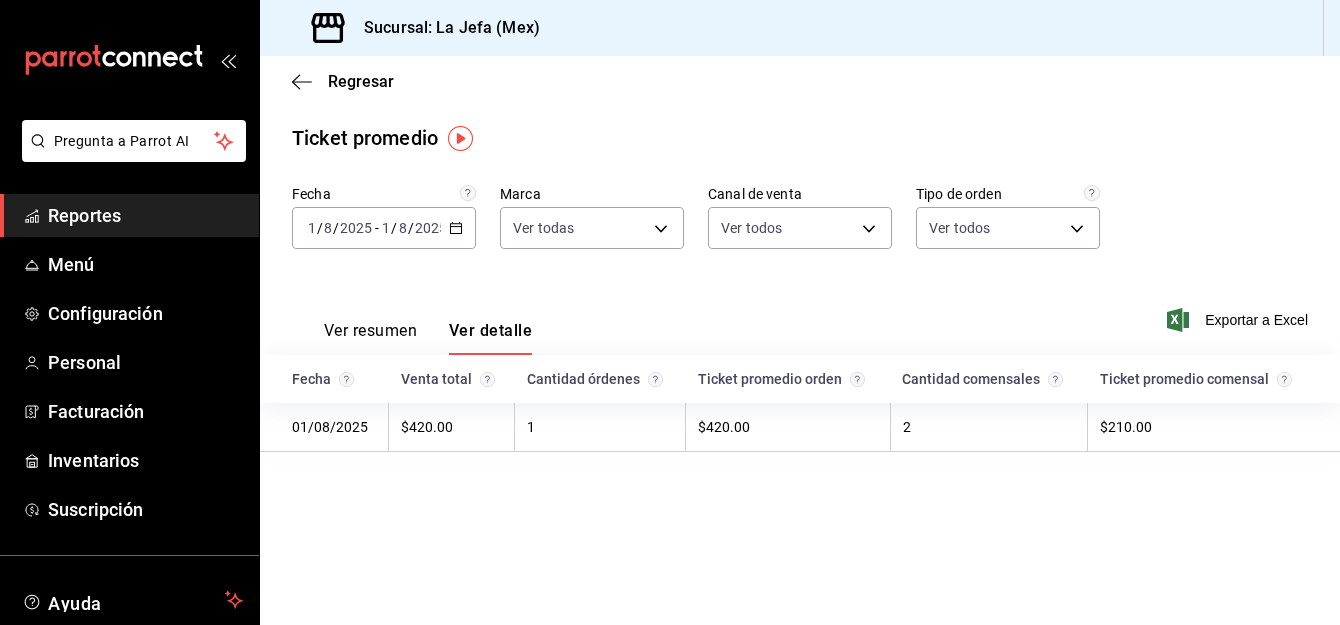 click on "Ver resumen" at bounding box center (370, 338) 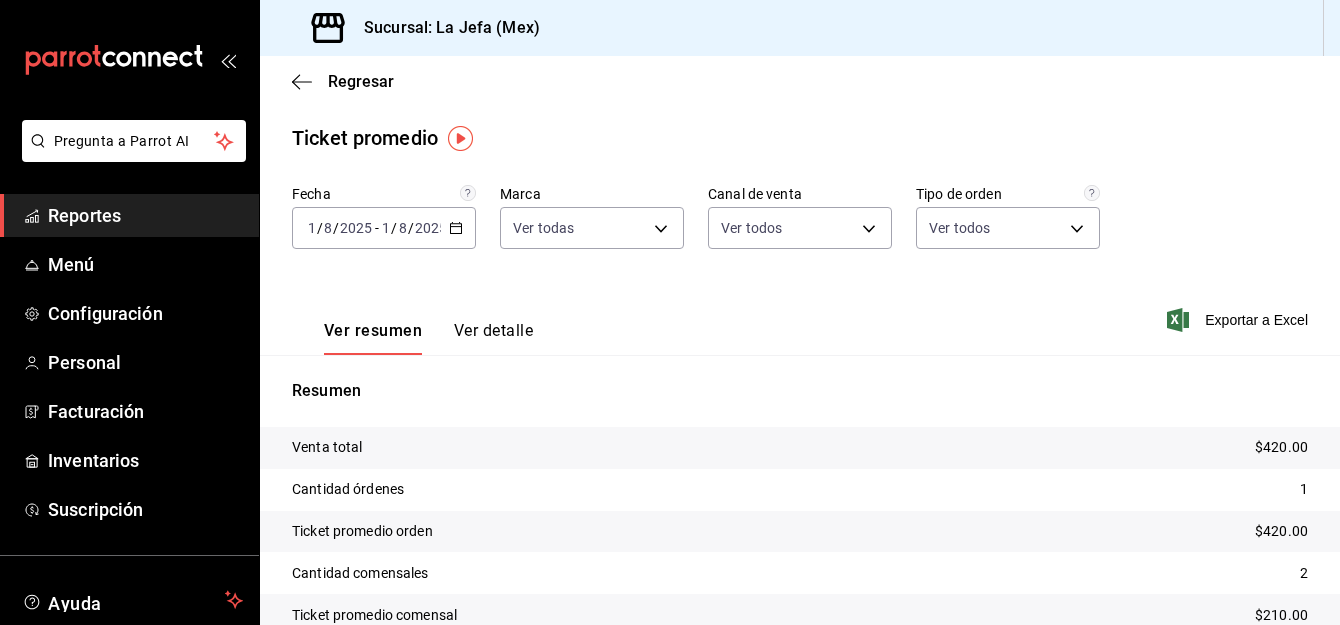 click 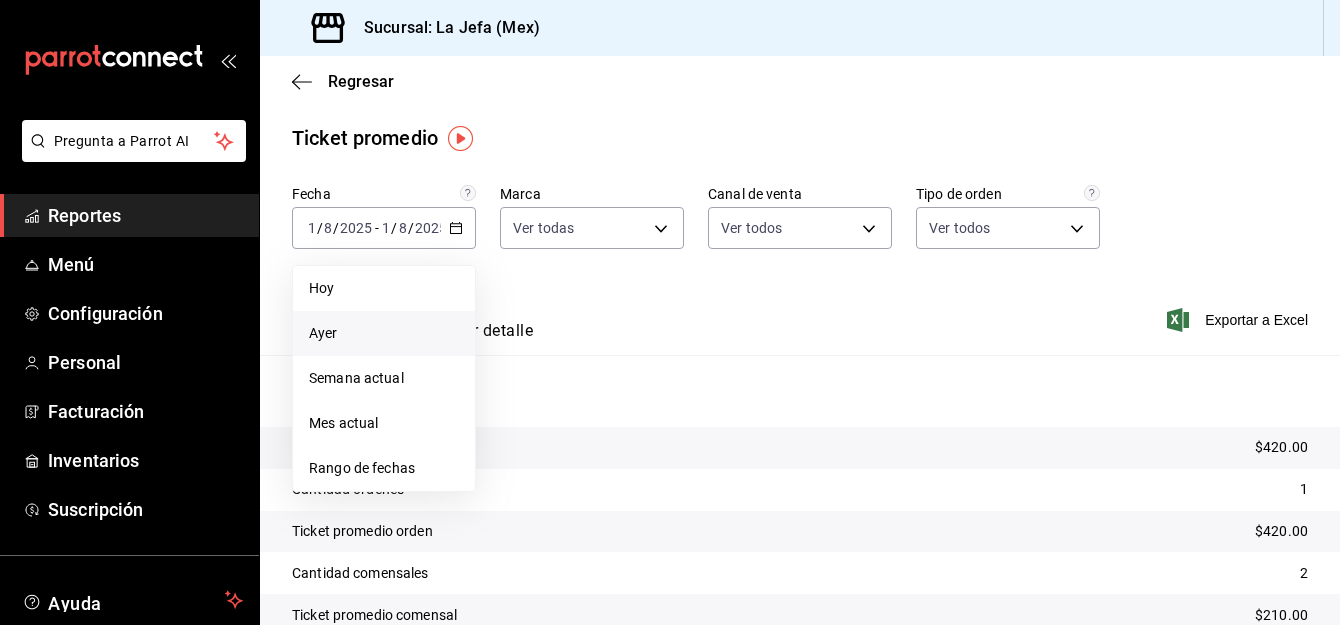 click on "Ayer" at bounding box center [384, 333] 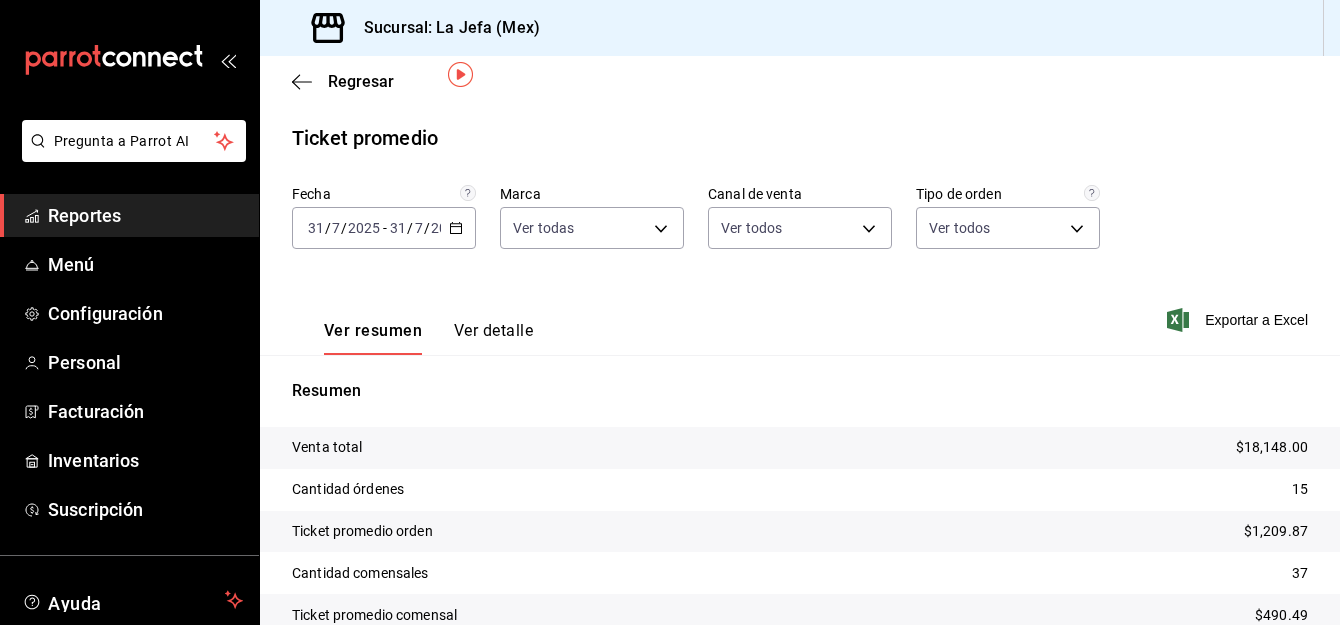 scroll, scrollTop: 99, scrollLeft: 0, axis: vertical 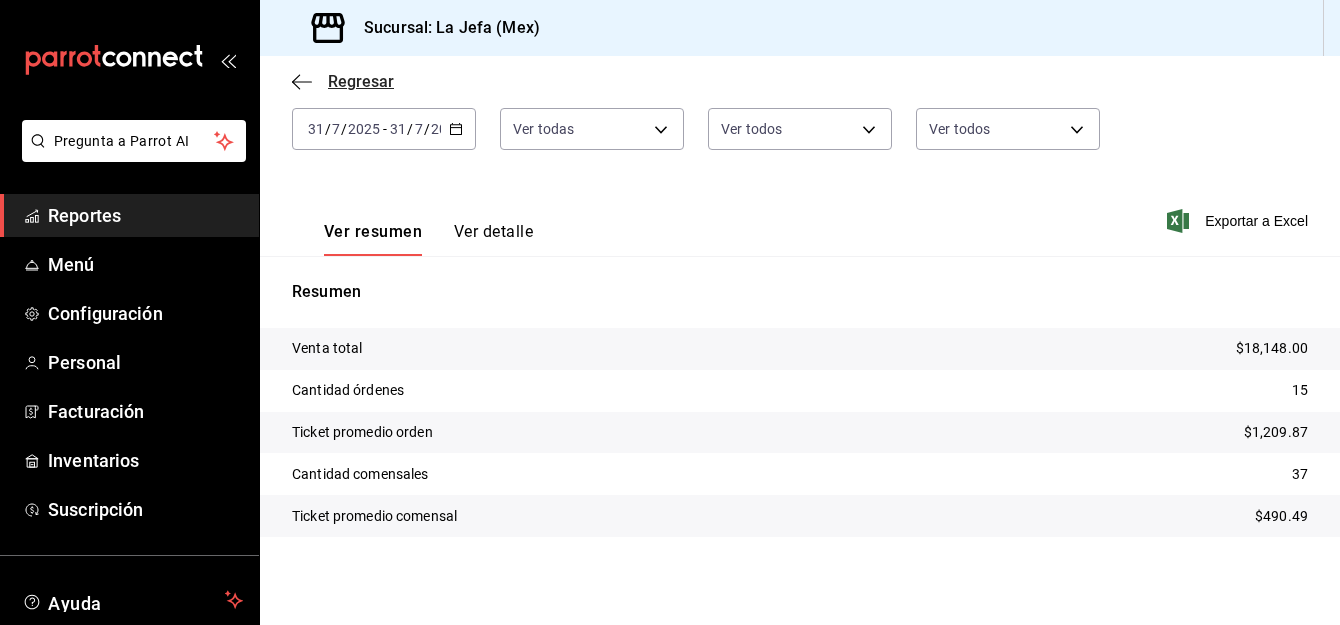 click 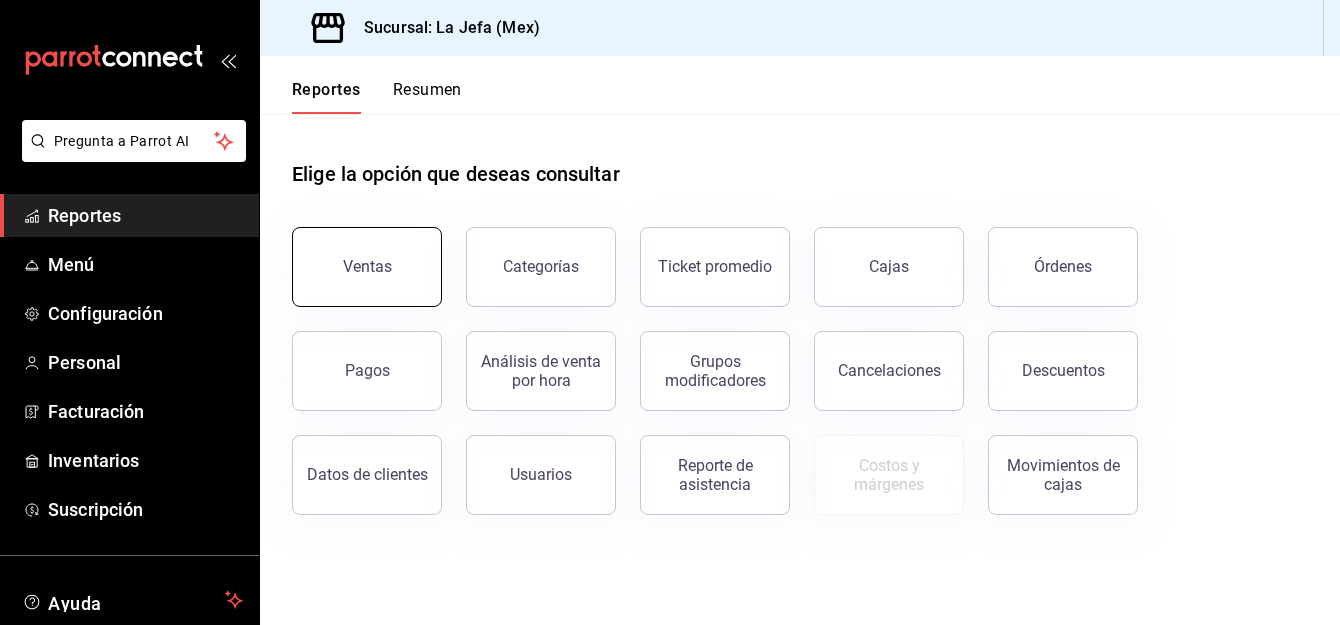 click on "Ventas" at bounding box center [367, 267] 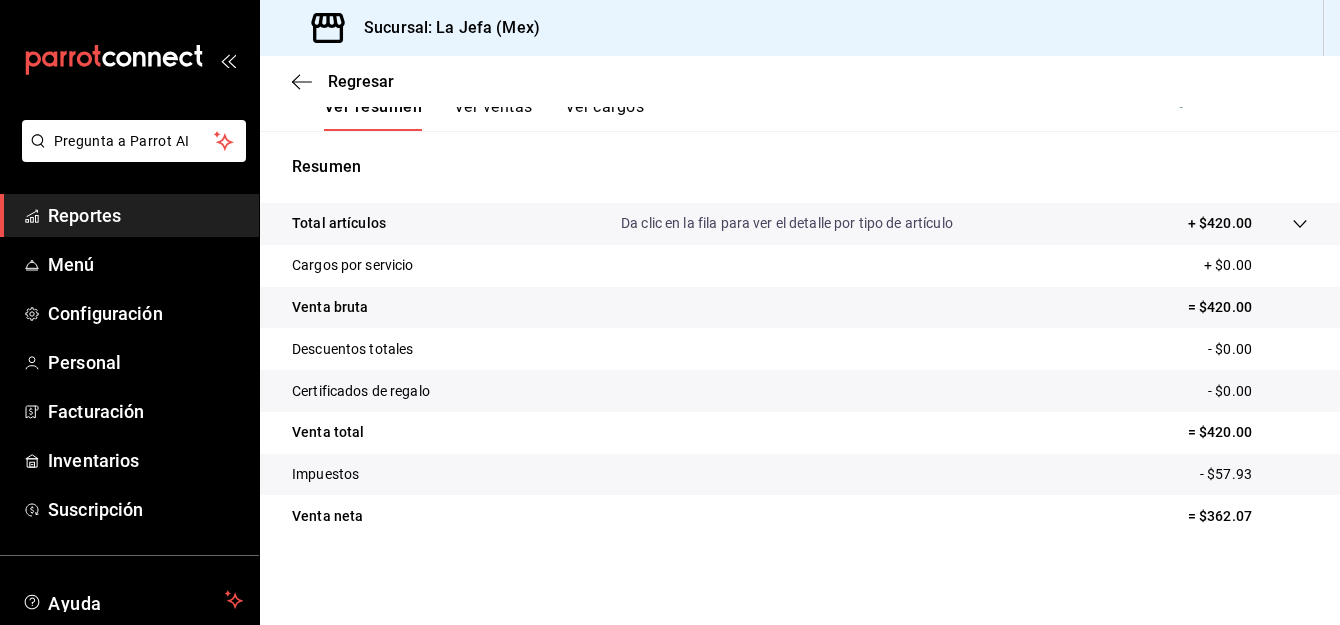 scroll, scrollTop: 0, scrollLeft: 0, axis: both 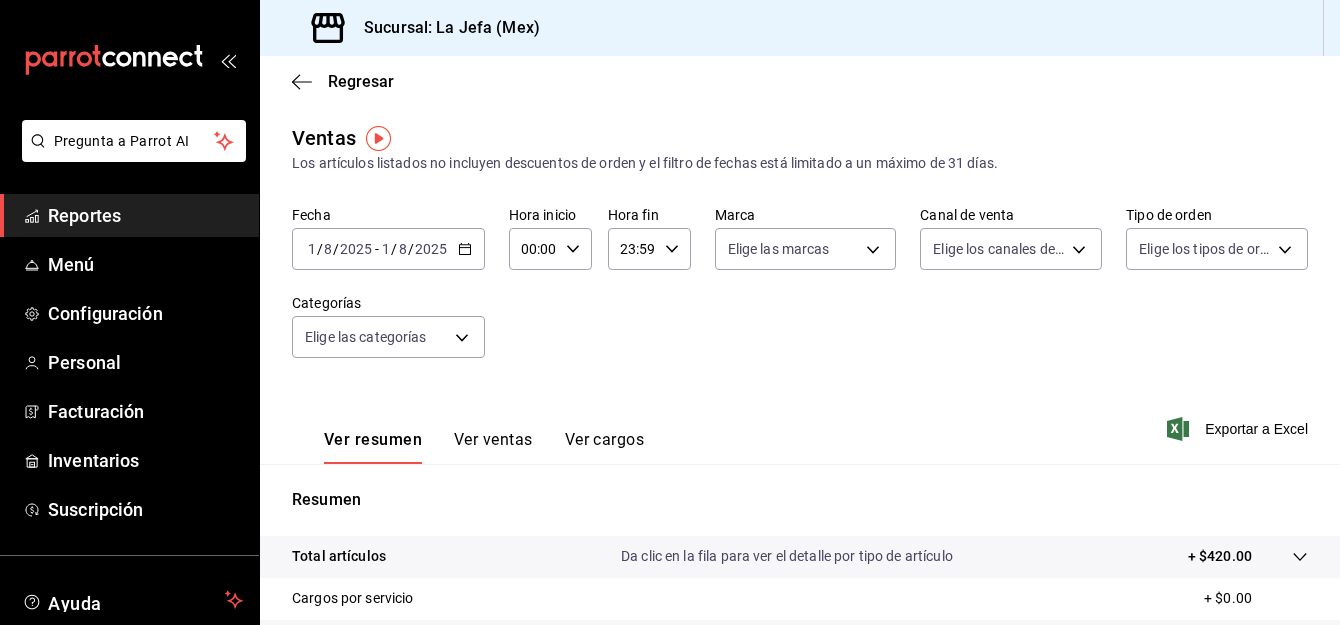 click on "Regresar" at bounding box center [800, 81] 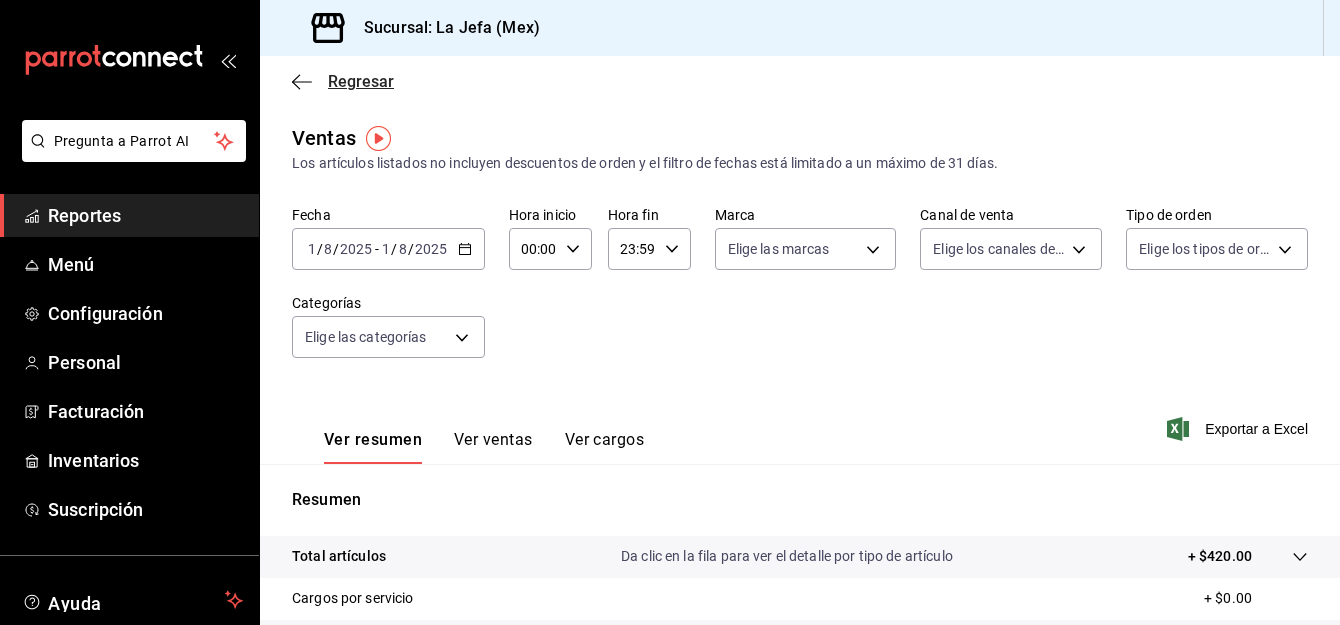 click 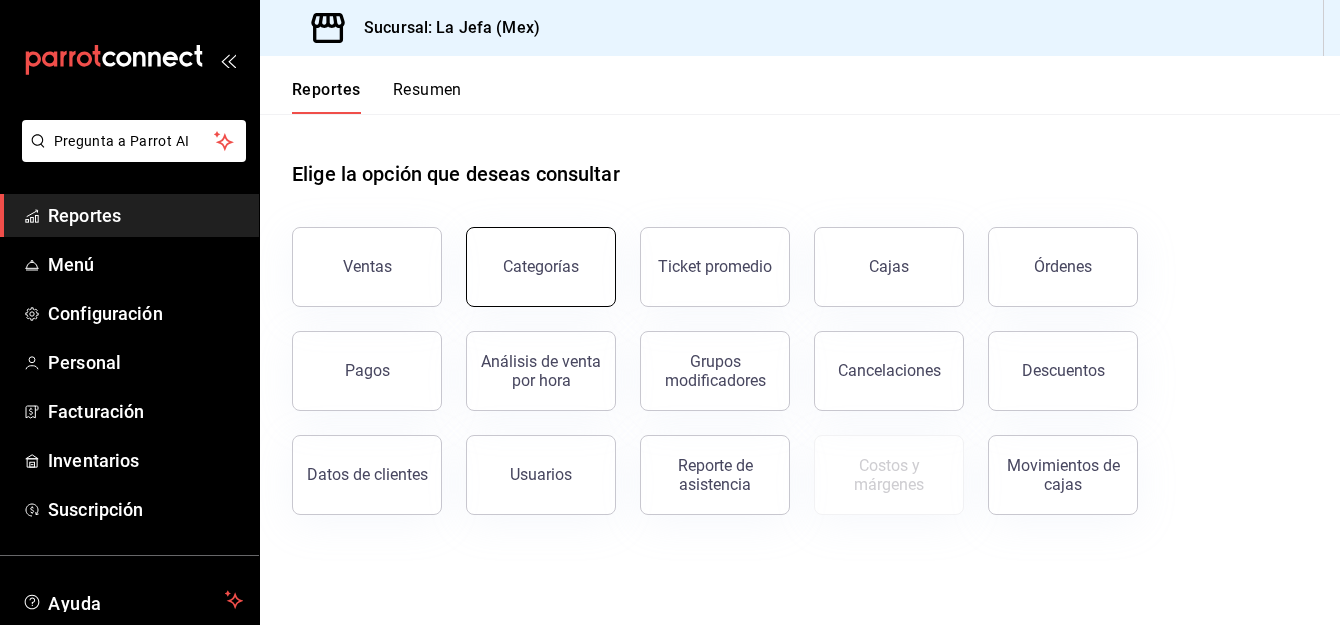 click on "Categorías" at bounding box center [541, 267] 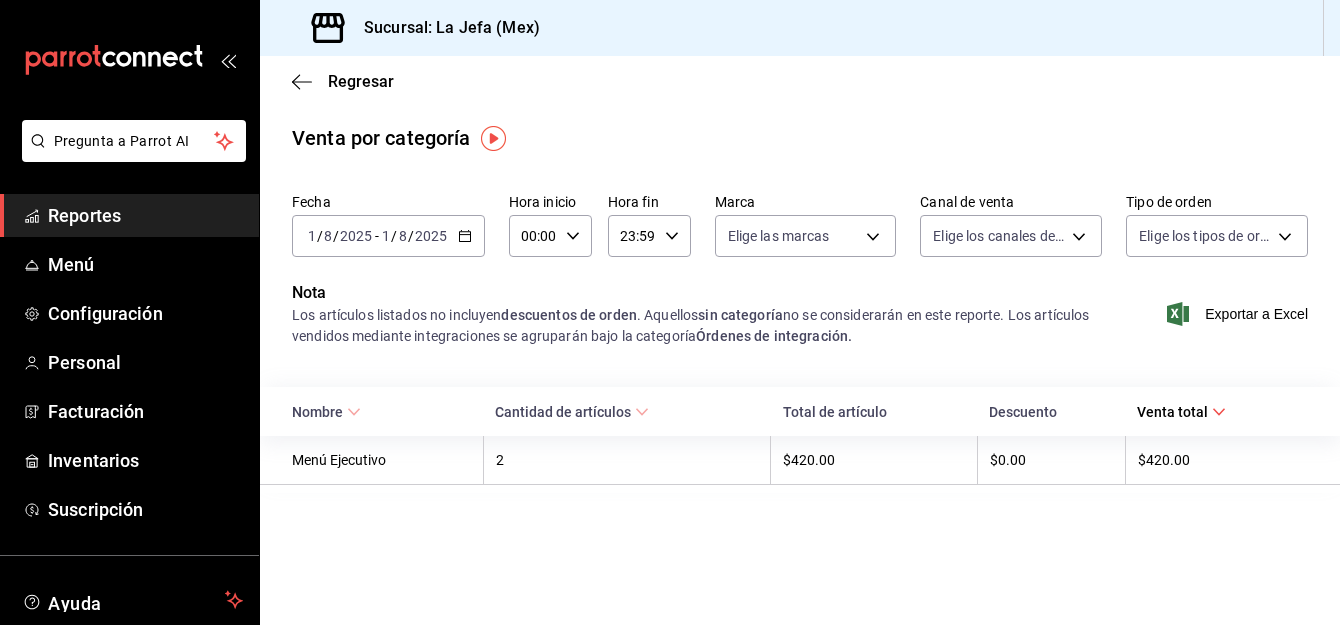 click 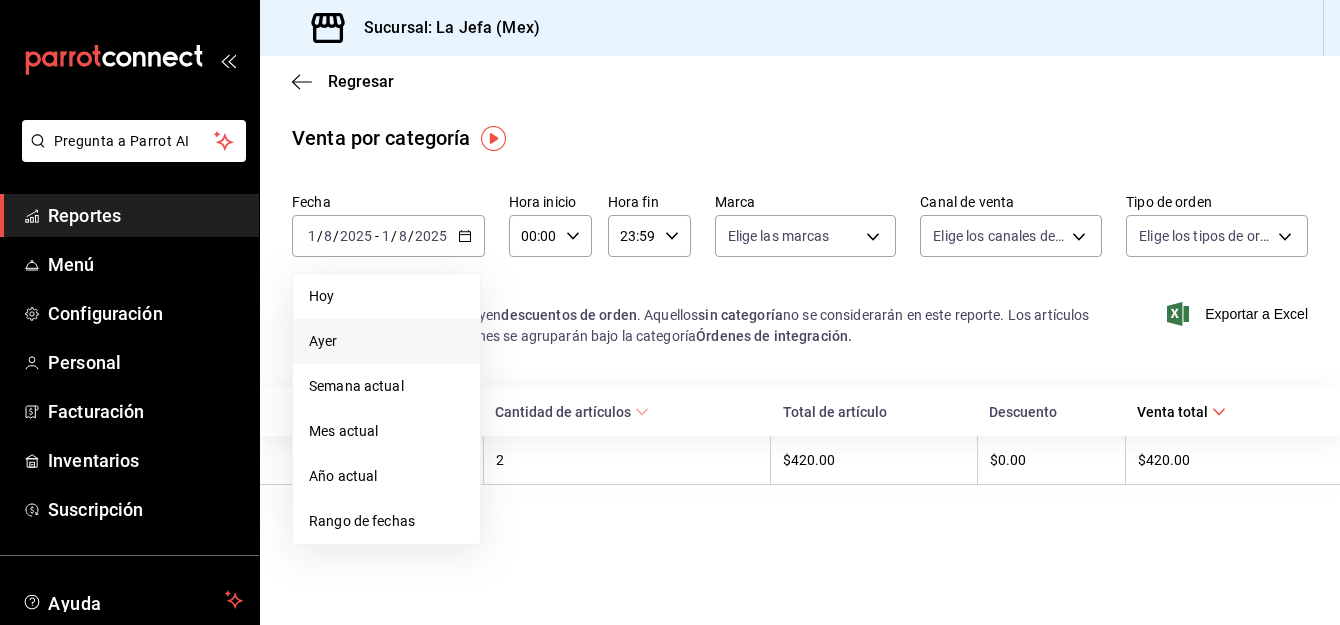 click on "Ayer" at bounding box center [386, 341] 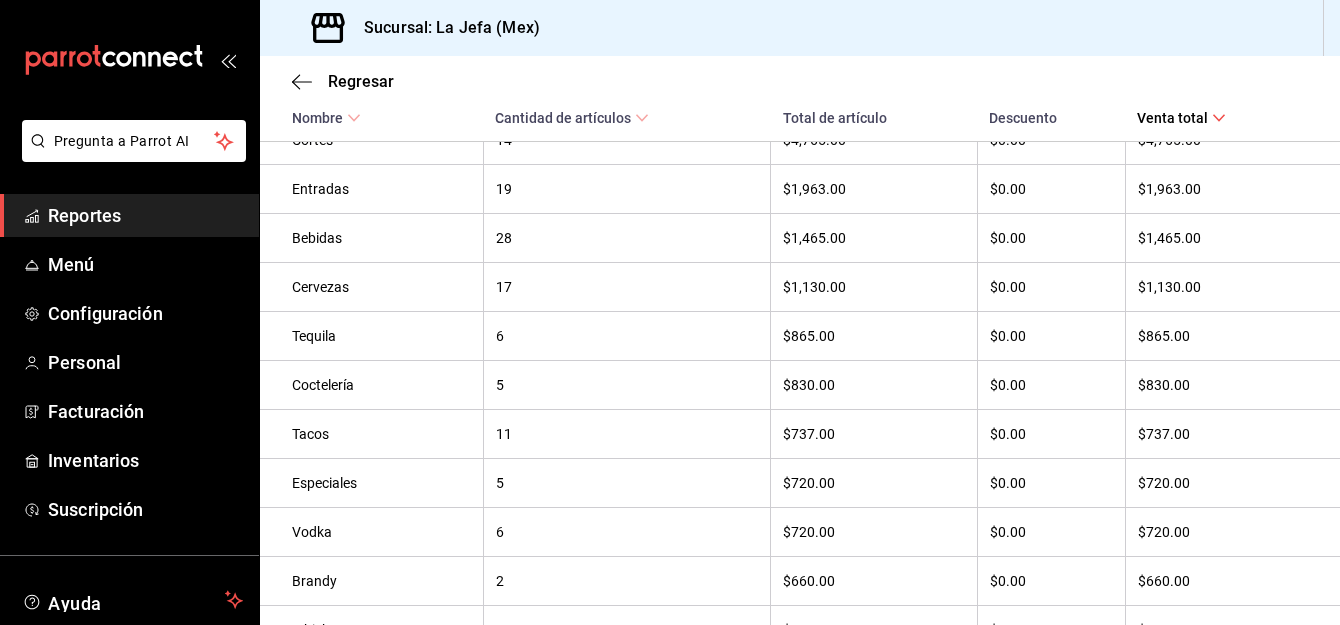 scroll, scrollTop: 358, scrollLeft: 0, axis: vertical 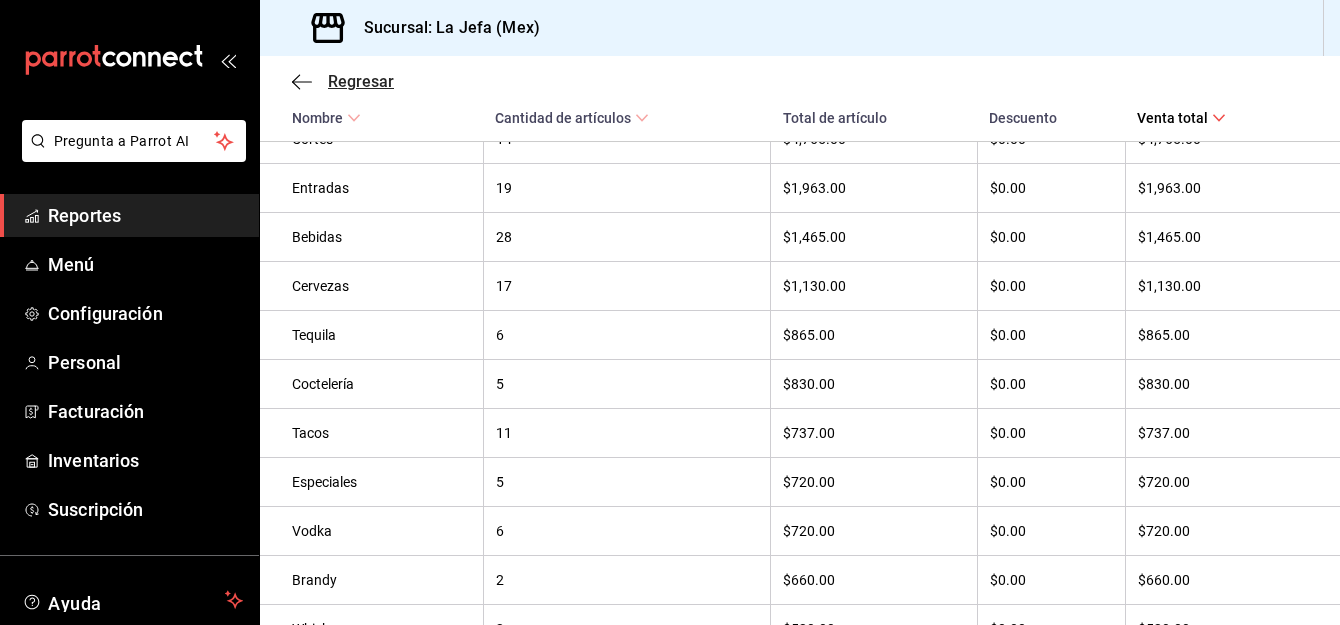 click 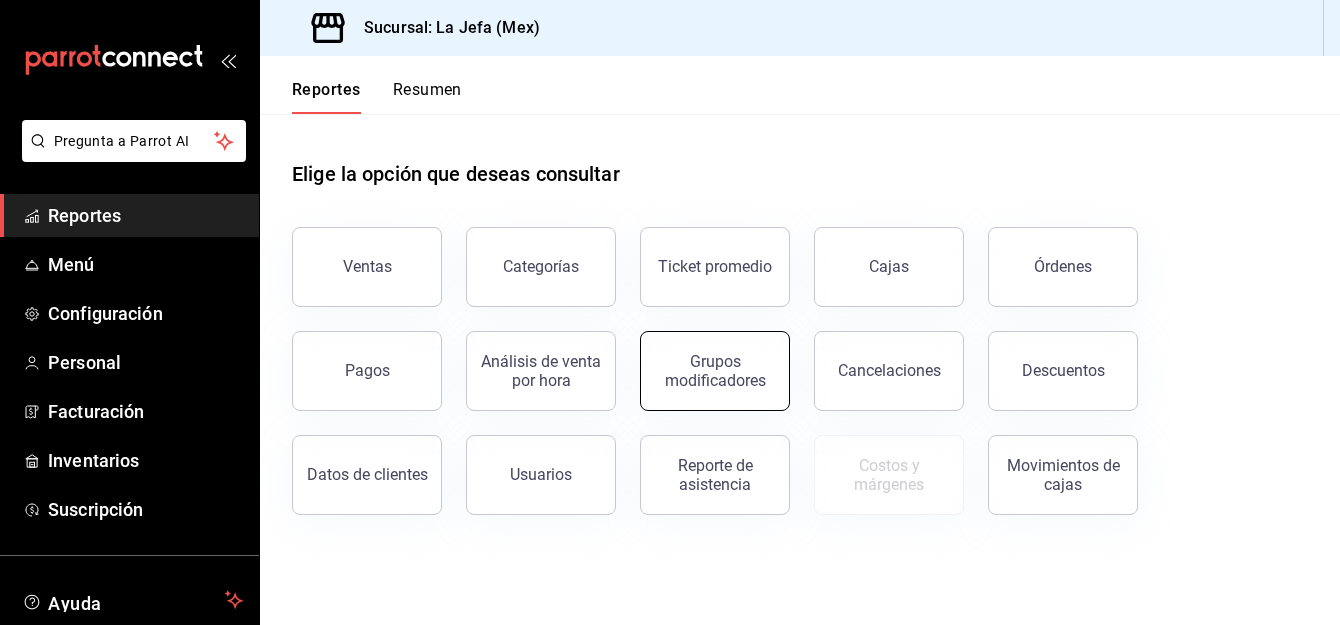 click on "Grupos modificadores" at bounding box center (715, 371) 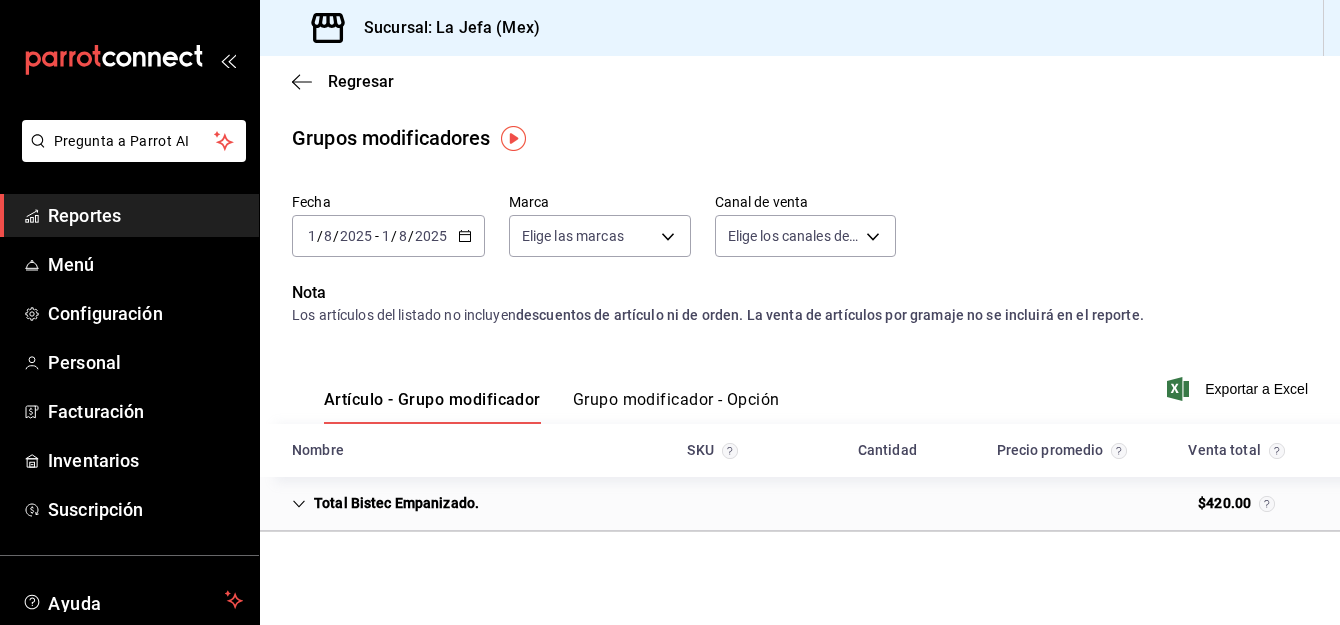 click on "2025-08-01 1 / 8 / 2025 - 2025-08-01 1 / 8 / 2025" at bounding box center [388, 236] 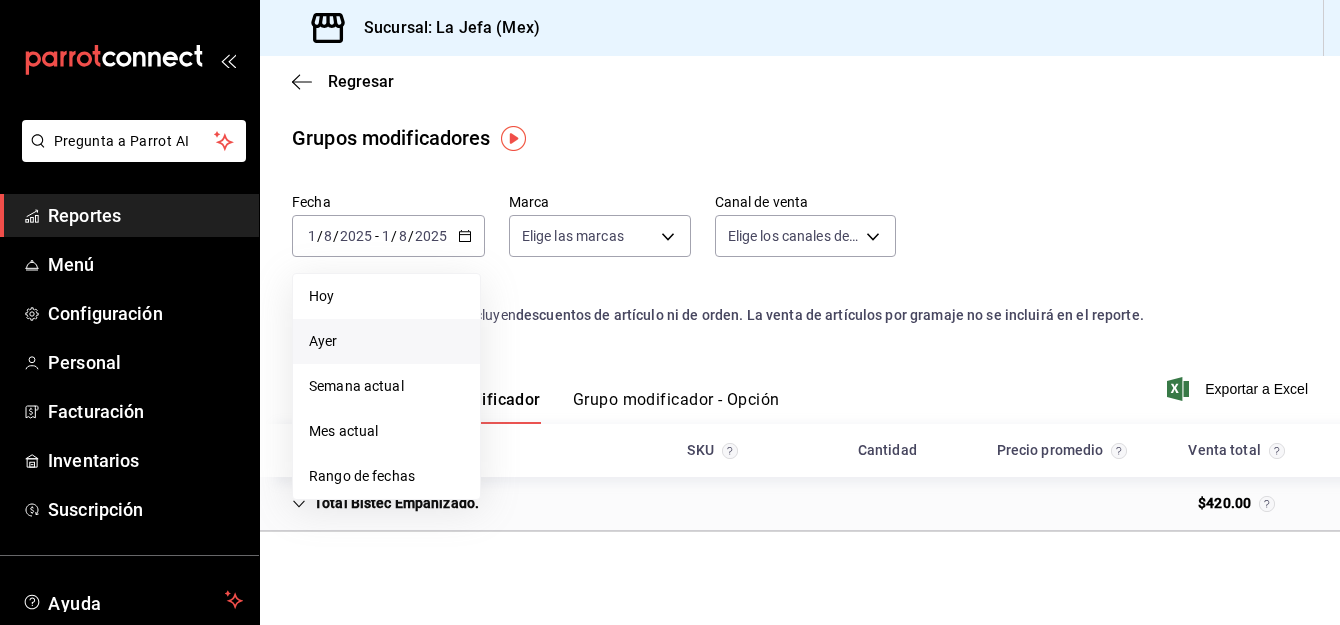 click on "Ayer" at bounding box center [386, 341] 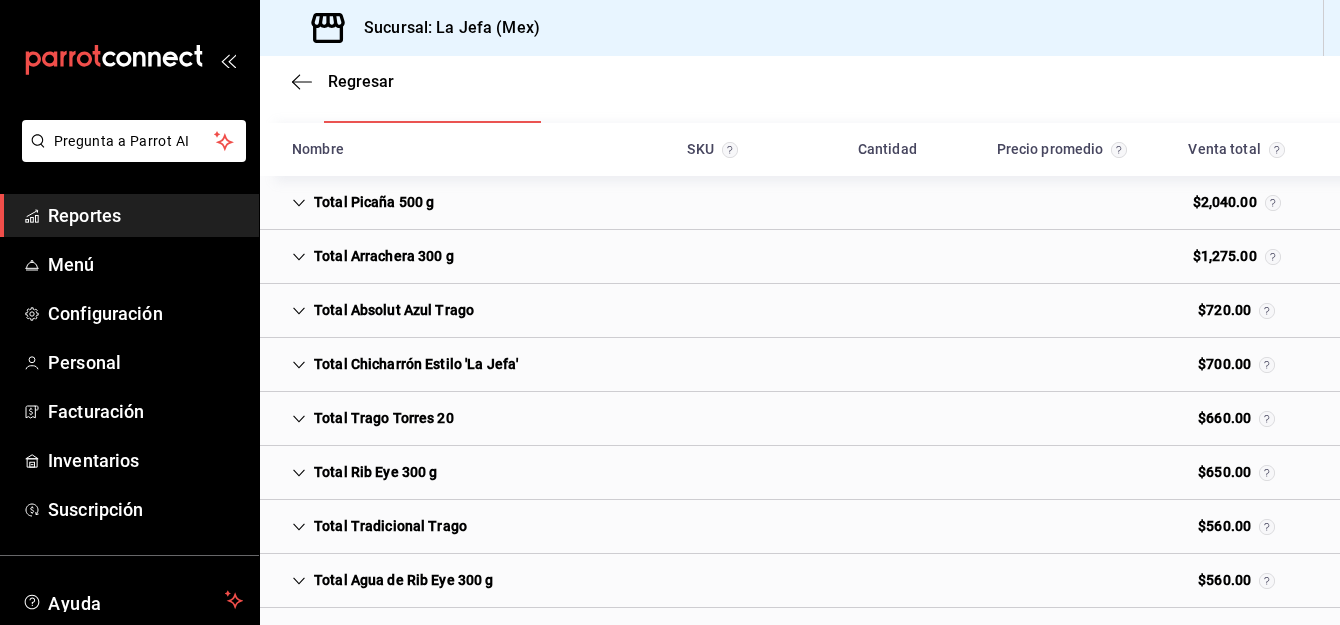 scroll, scrollTop: 302, scrollLeft: 0, axis: vertical 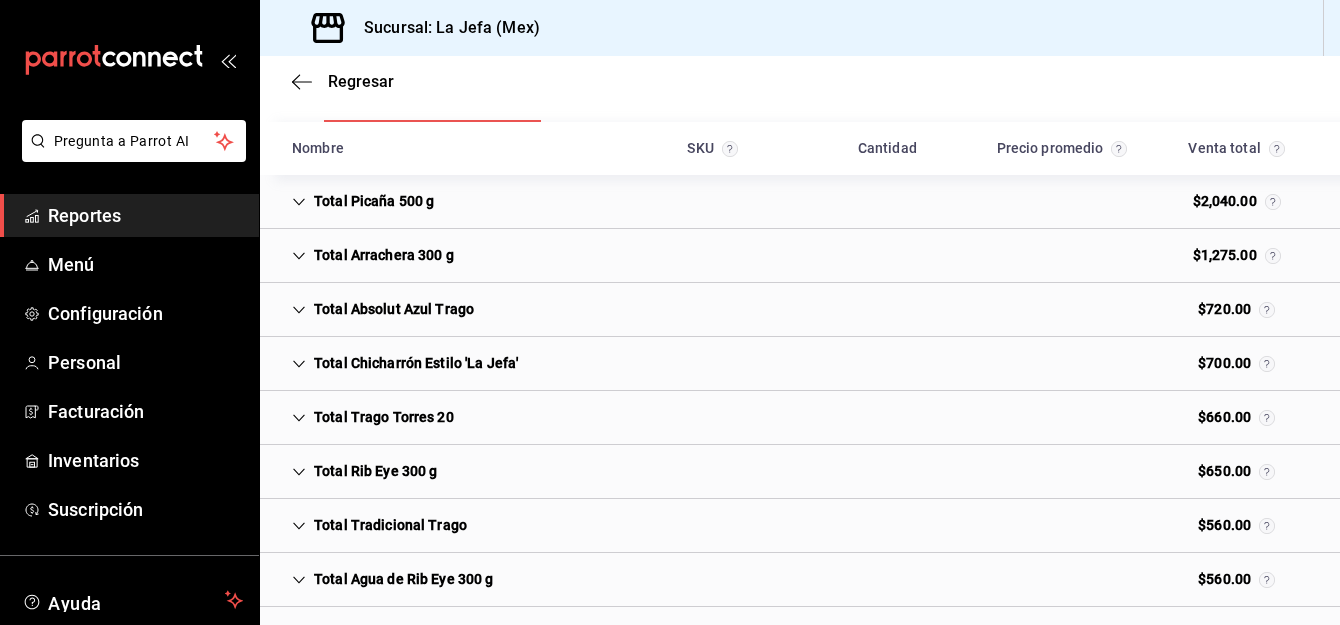 click on "Total Trago Torres 20" at bounding box center (373, 417) 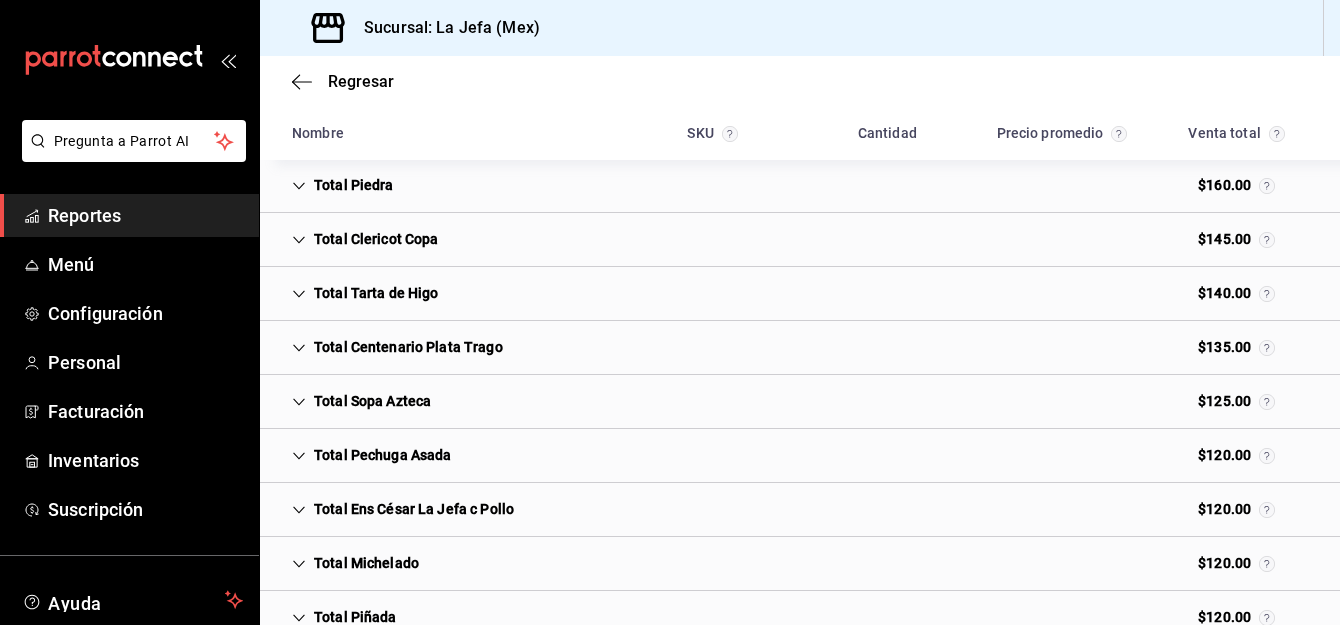 scroll, scrollTop: 2757, scrollLeft: 0, axis: vertical 